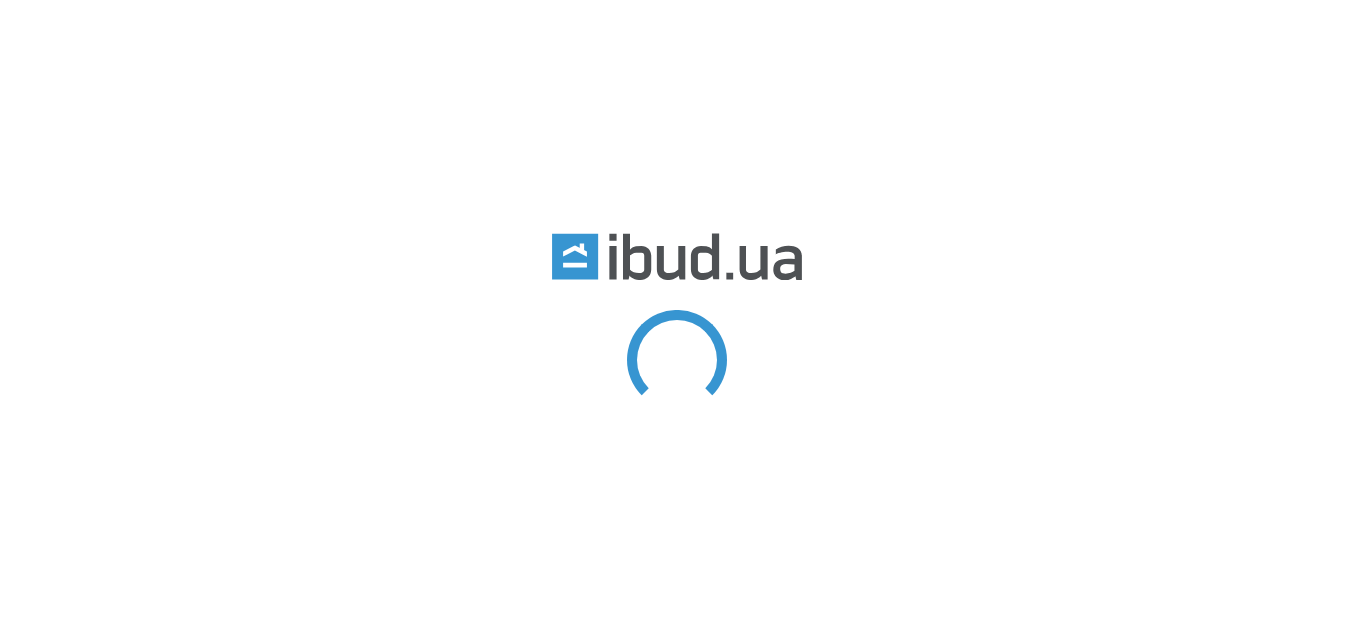 scroll, scrollTop: 0, scrollLeft: 0, axis: both 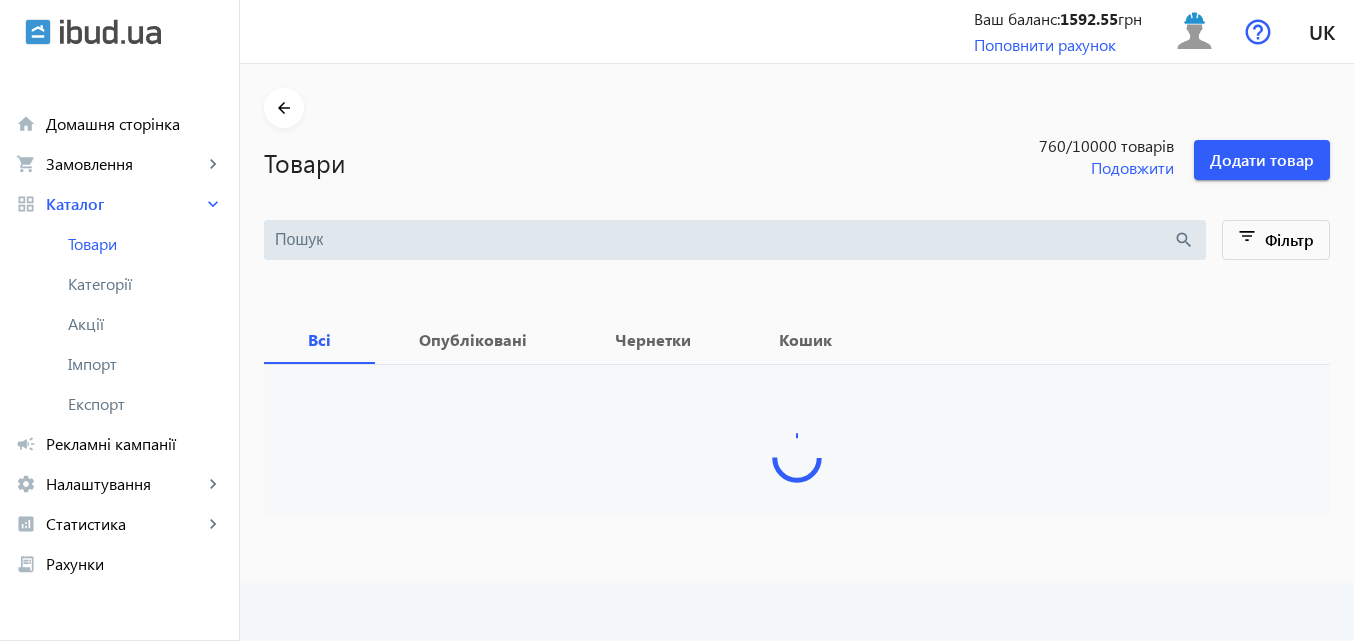 type 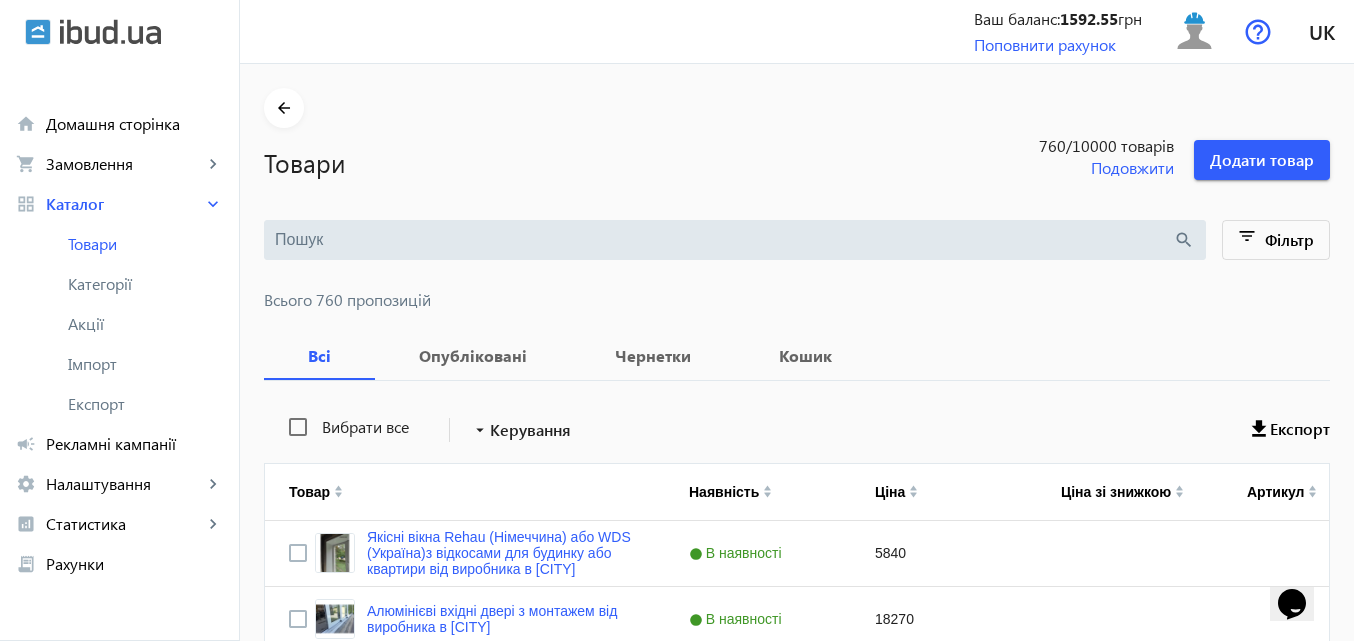 scroll, scrollTop: 0, scrollLeft: 0, axis: both 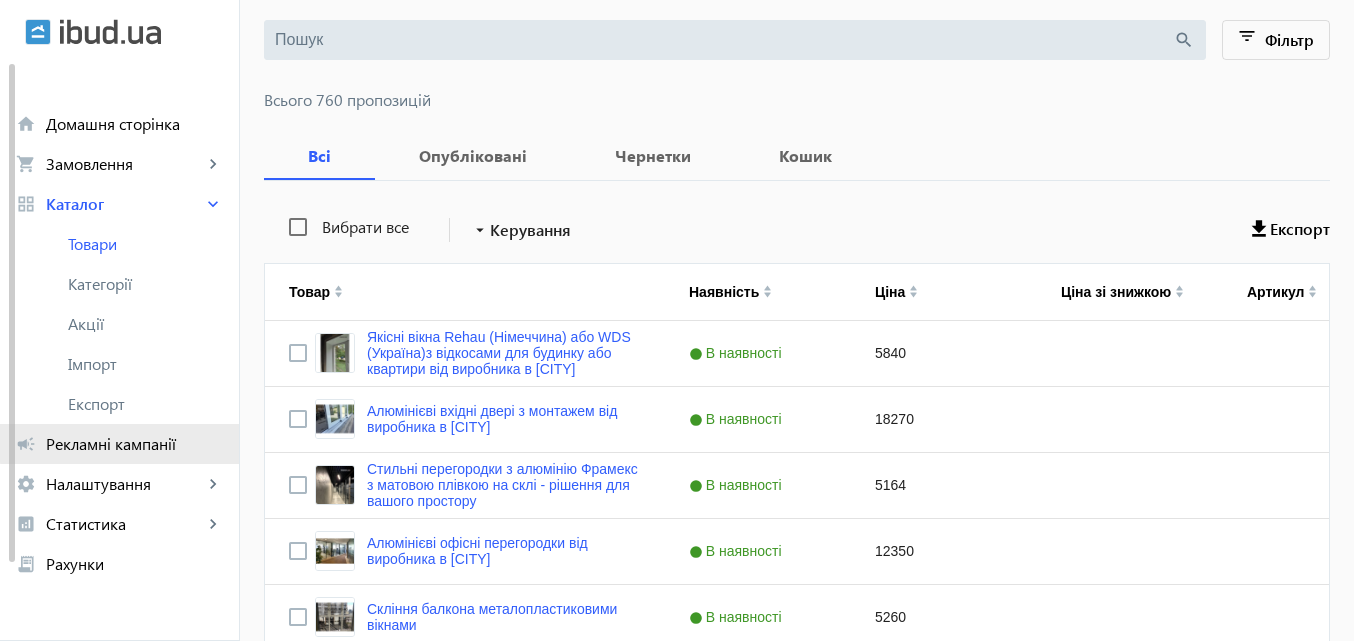 click on "Рекламні кампанії" 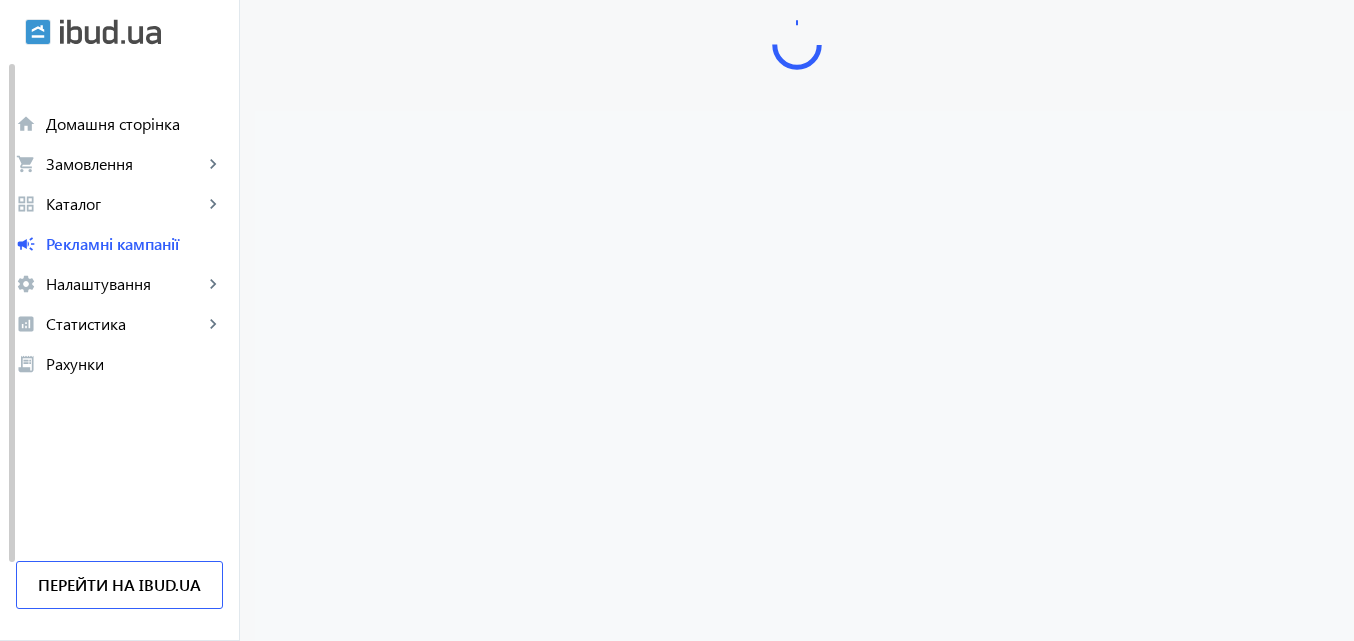 scroll, scrollTop: 0, scrollLeft: 0, axis: both 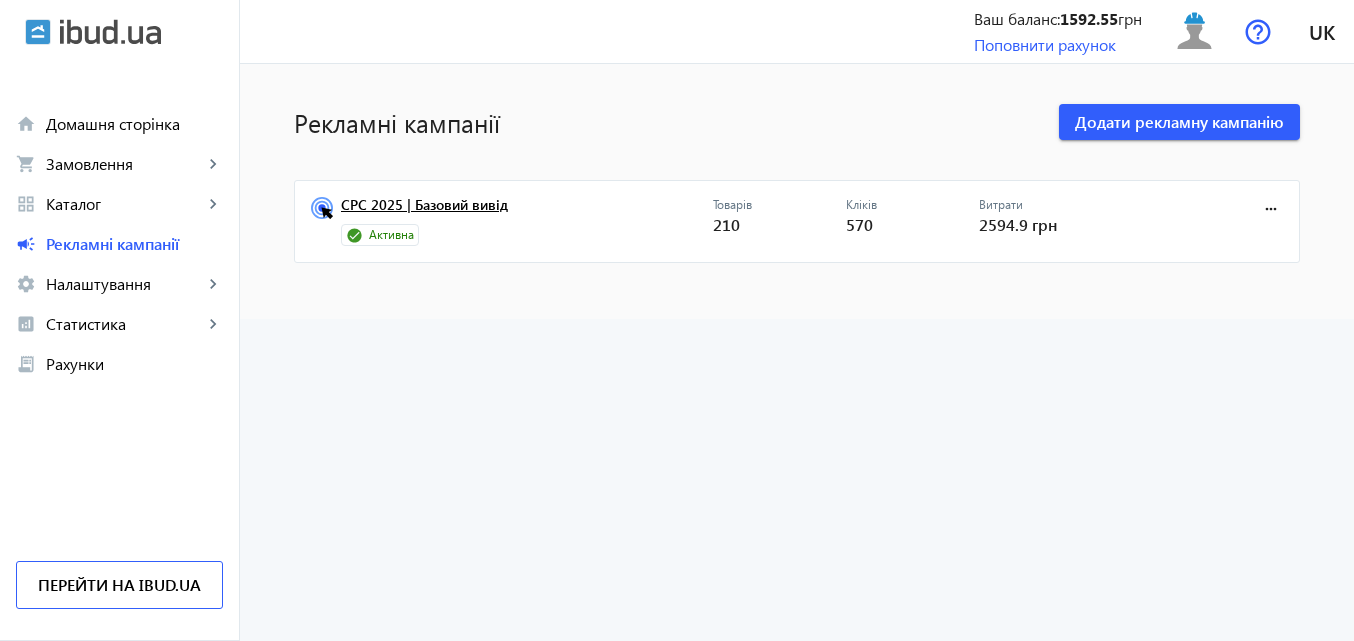 click on "CPC 2025 | Базовий вивід" at bounding box center (527, 211) 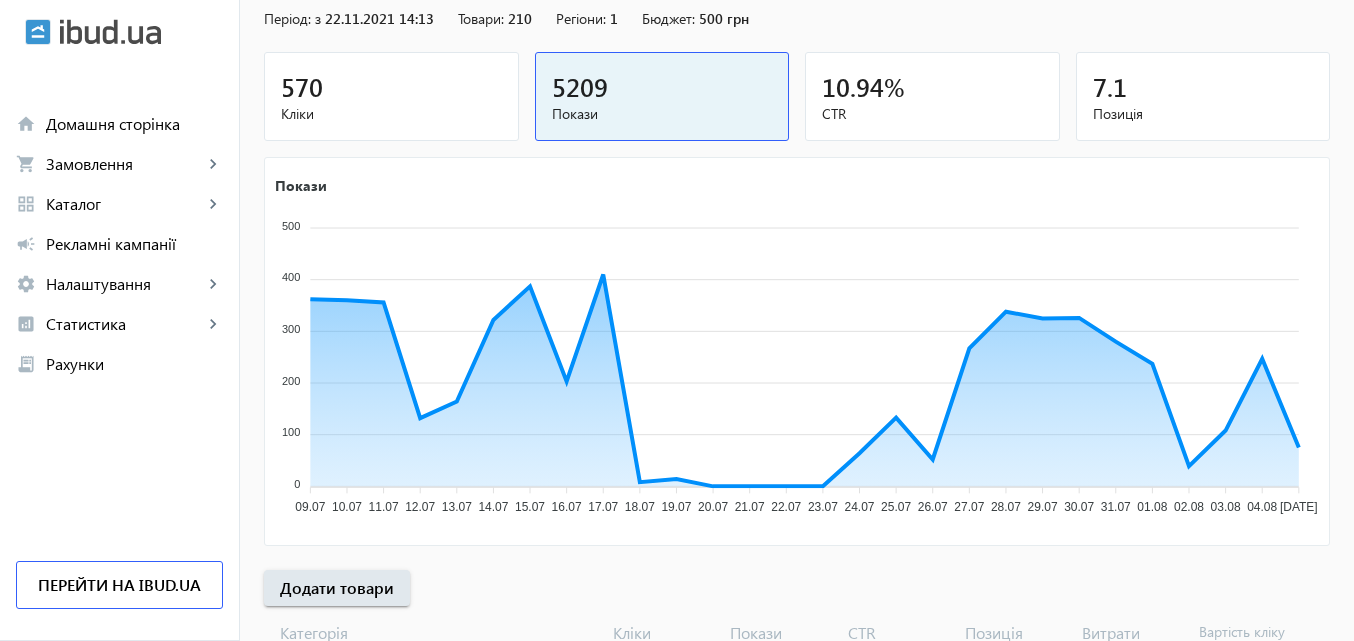 scroll, scrollTop: 200, scrollLeft: 0, axis: vertical 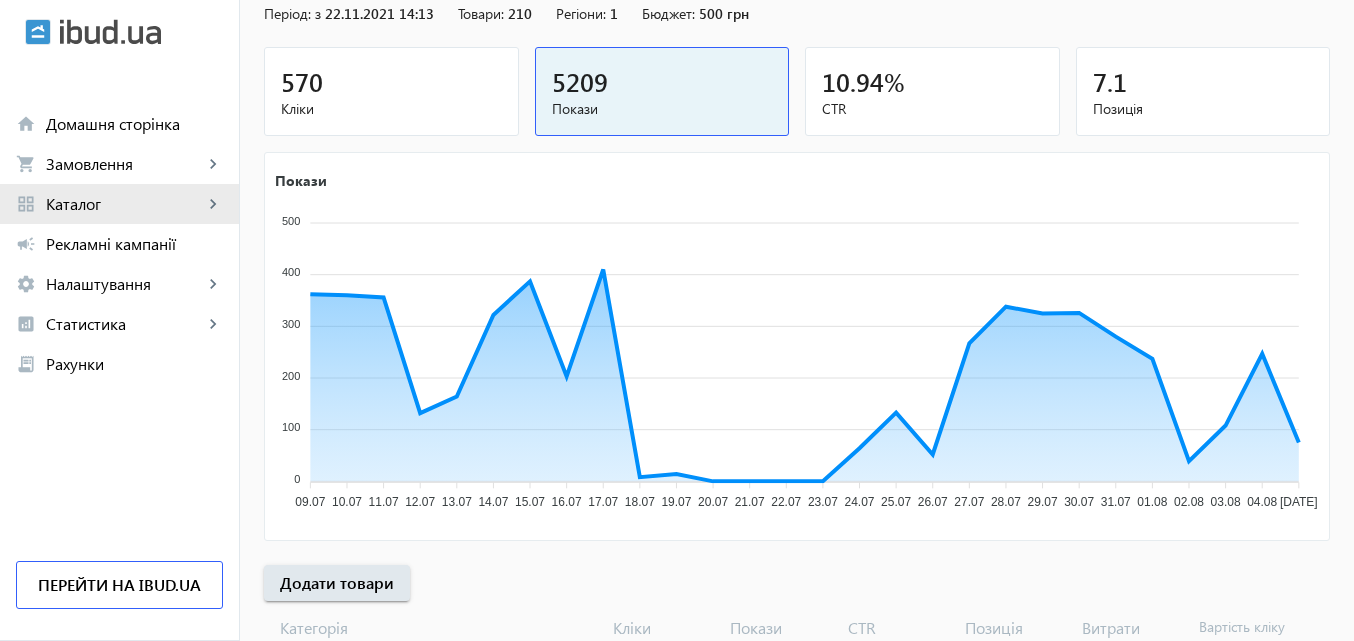 click on "Каталог" 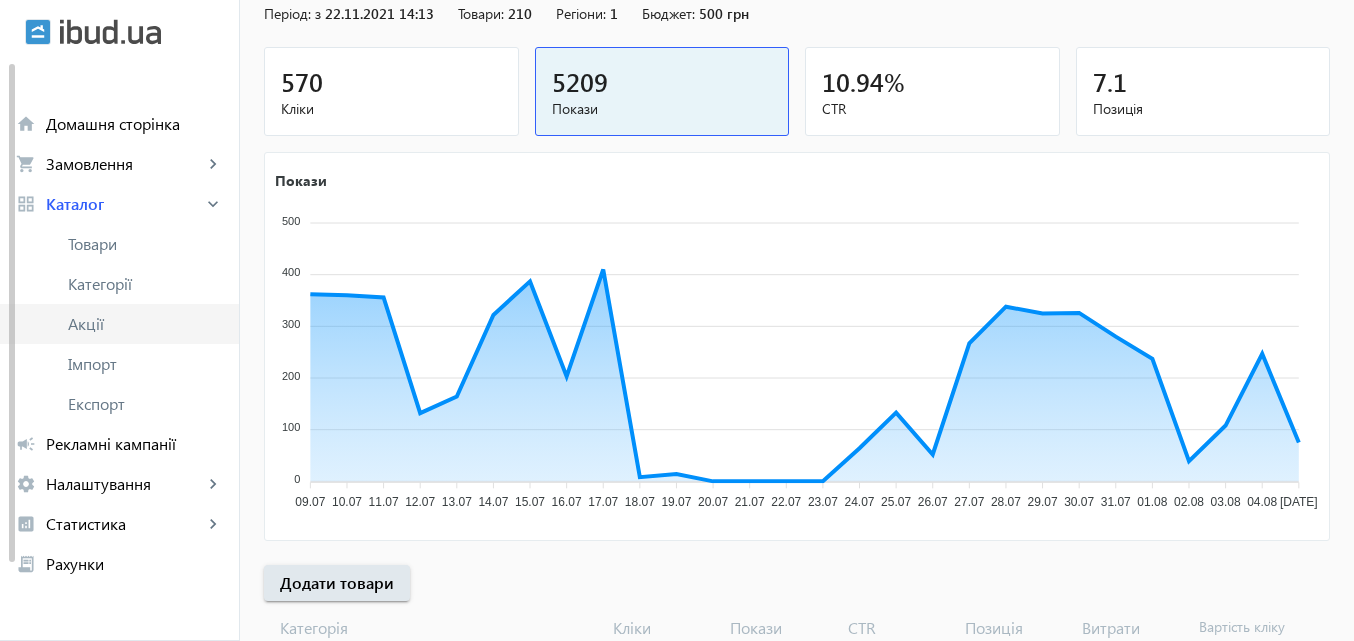 click on "Акції" 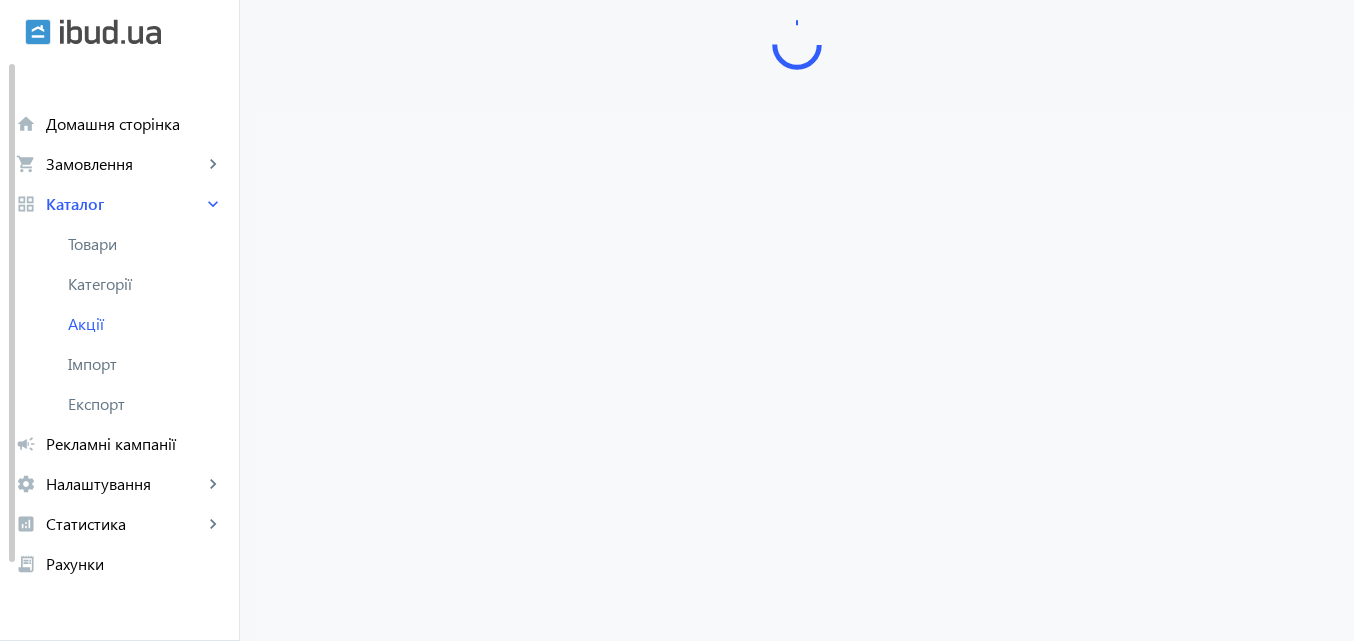 scroll, scrollTop: 0, scrollLeft: 0, axis: both 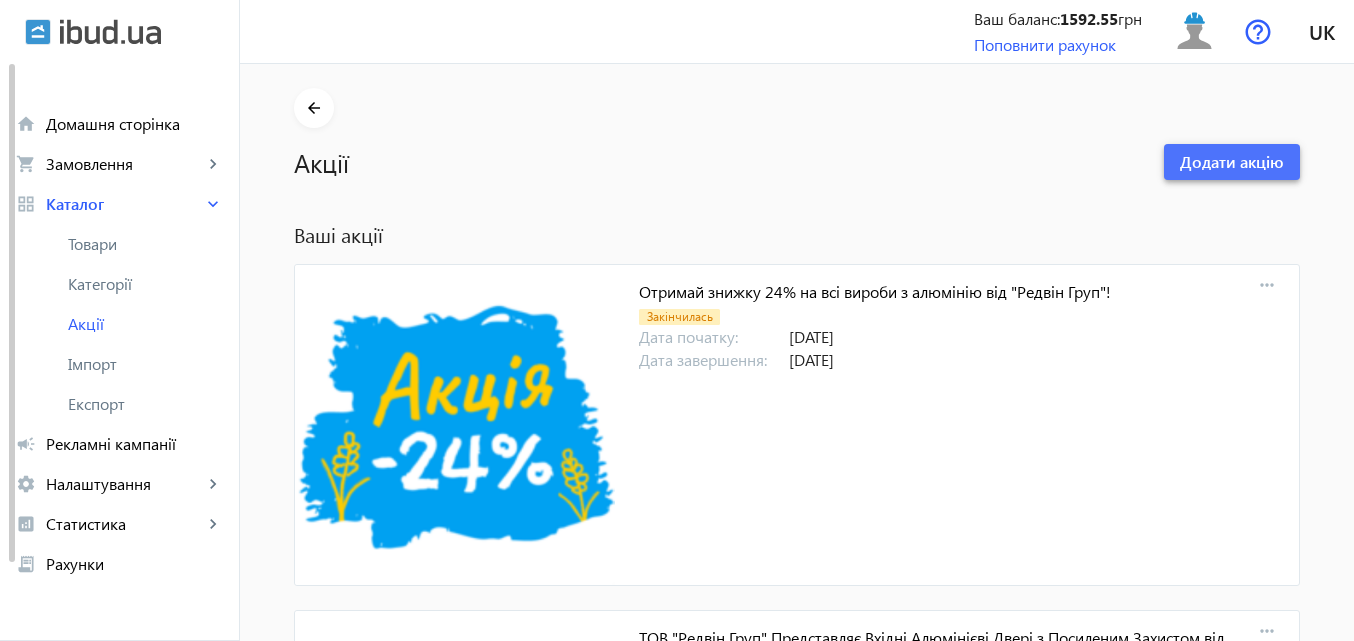 click on "Додати акцію" 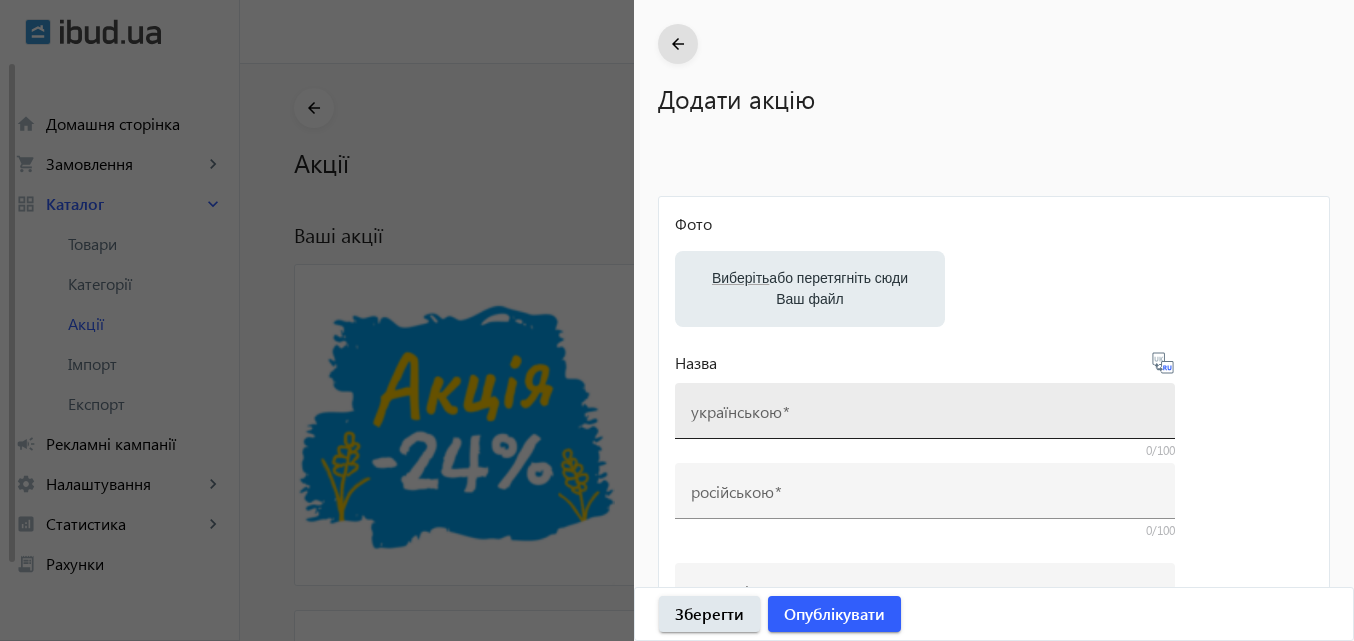 click on "українською" at bounding box center [736, 411] 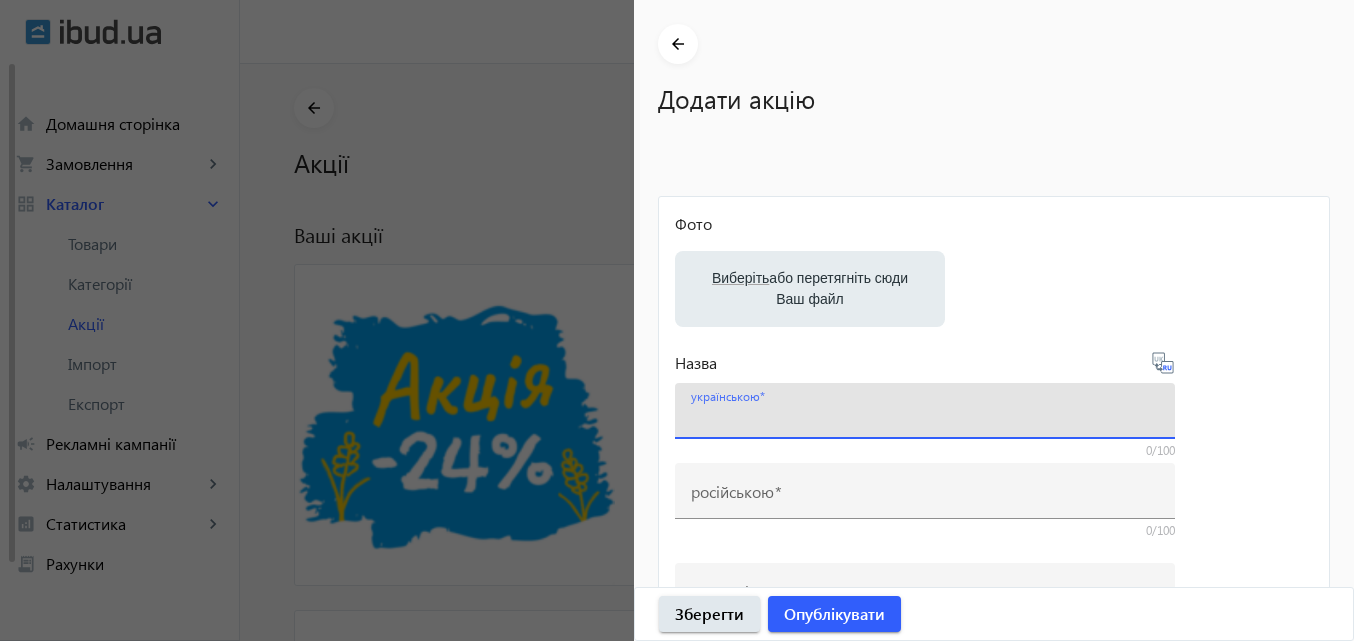 paste on "Акція від ТОВ "[COMPANY]" до кінця серпня!" 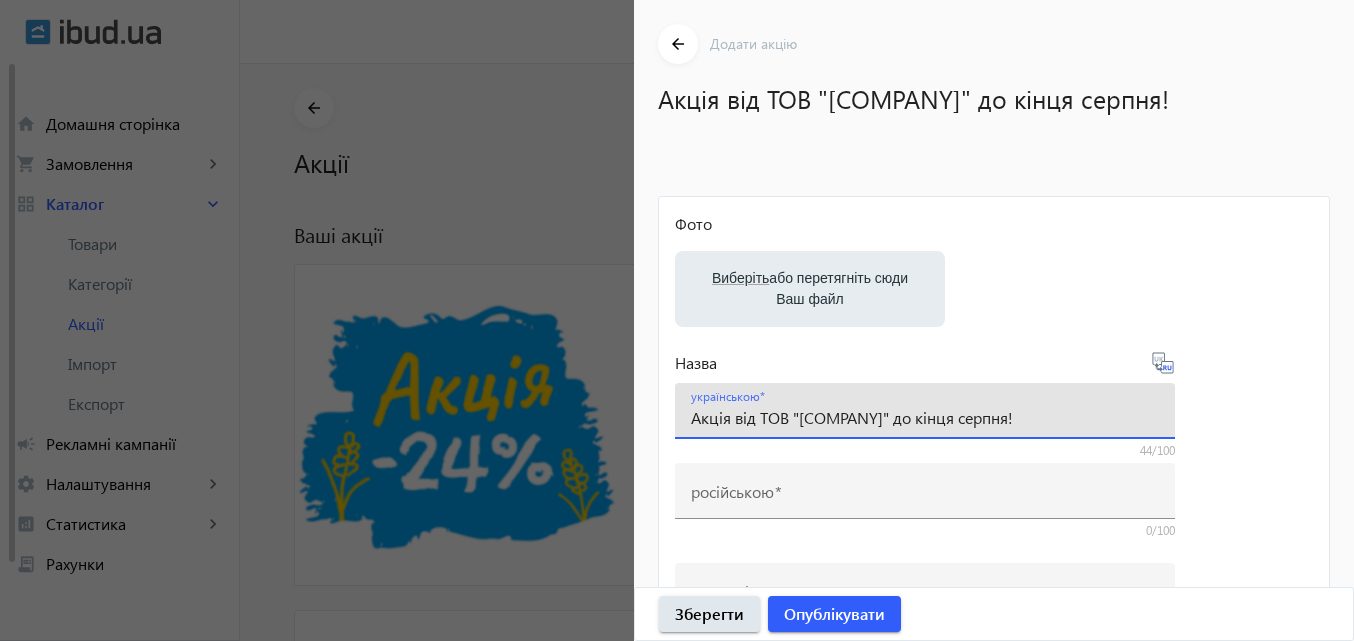 type on "Акція від ТОВ "[COMPANY]" до кінця серпня!" 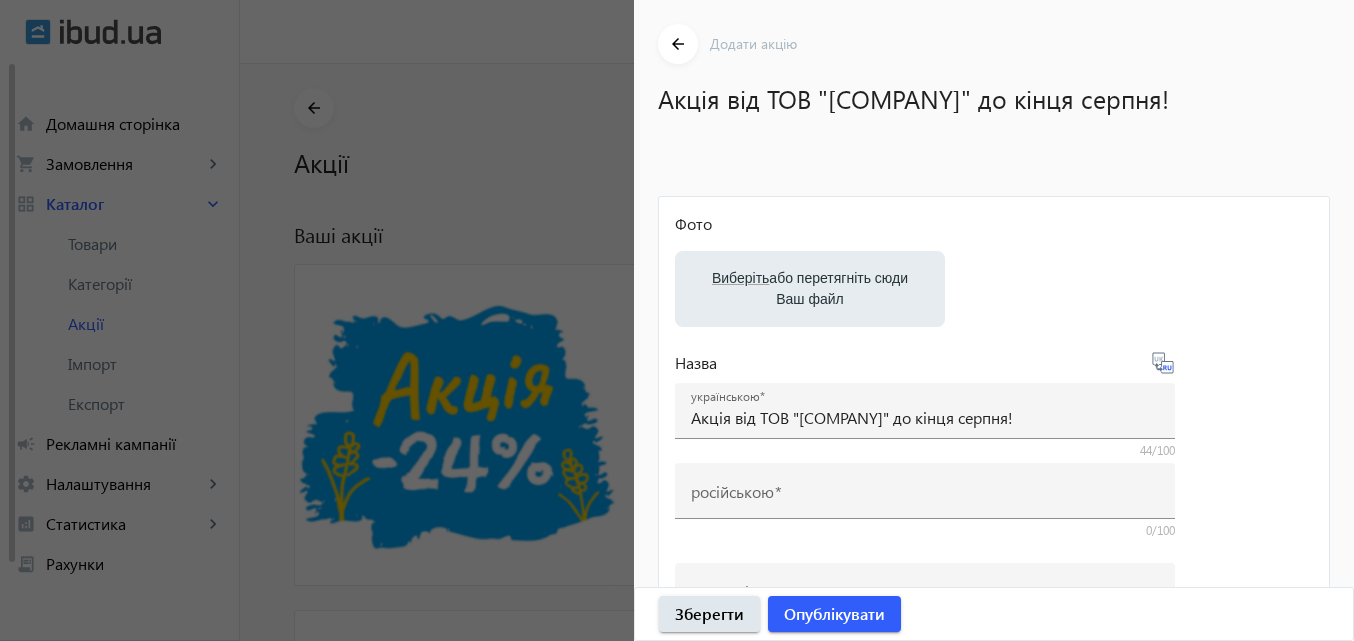 type on "Акция от ООО "Рэдвин Групп" до конца августа!" 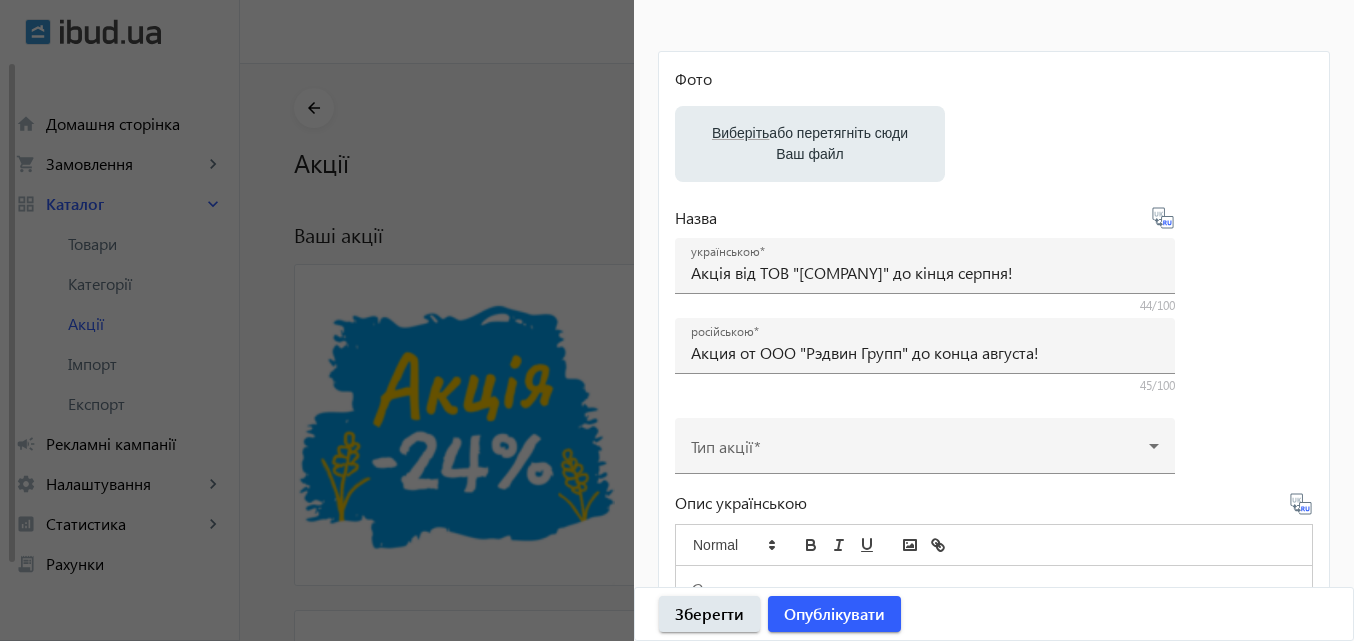 scroll, scrollTop: 100, scrollLeft: 0, axis: vertical 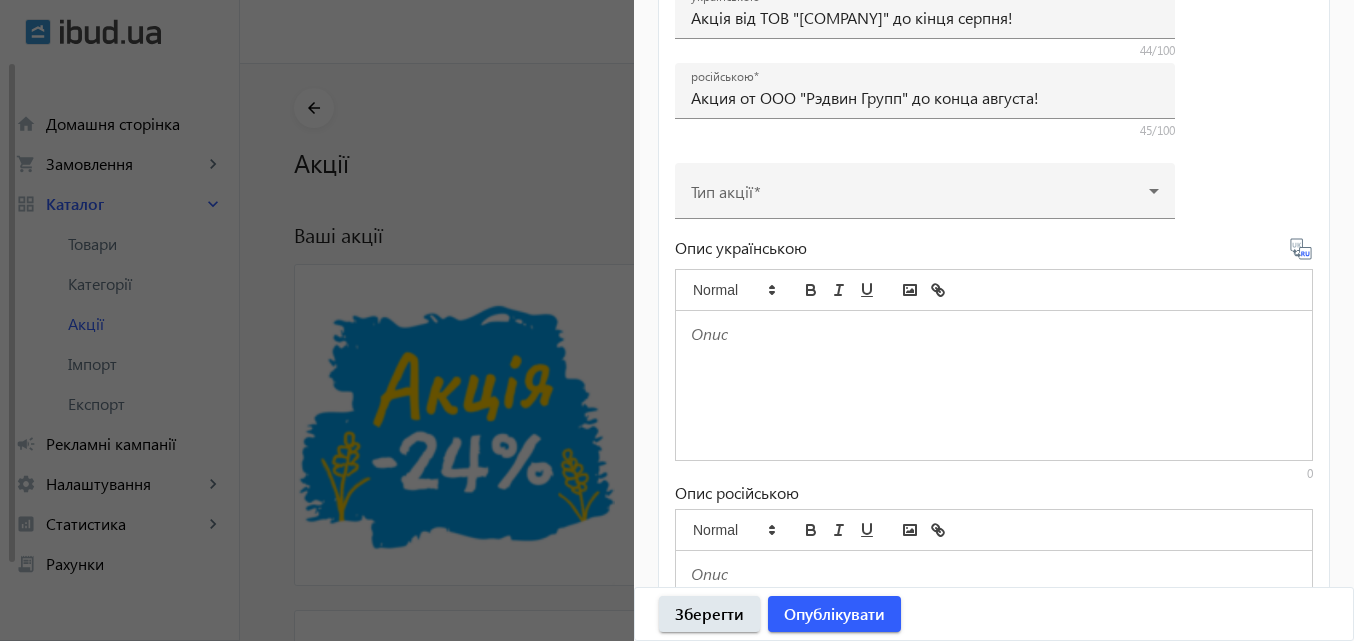 click 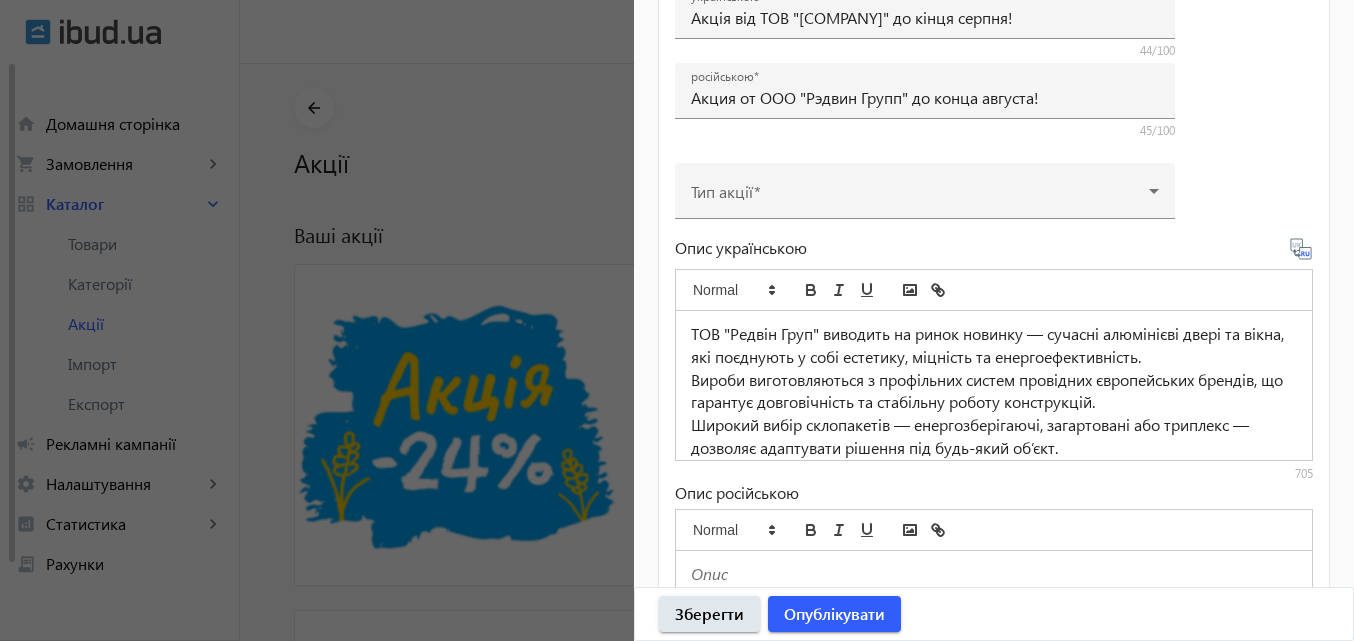 scroll, scrollTop: 134, scrollLeft: 0, axis: vertical 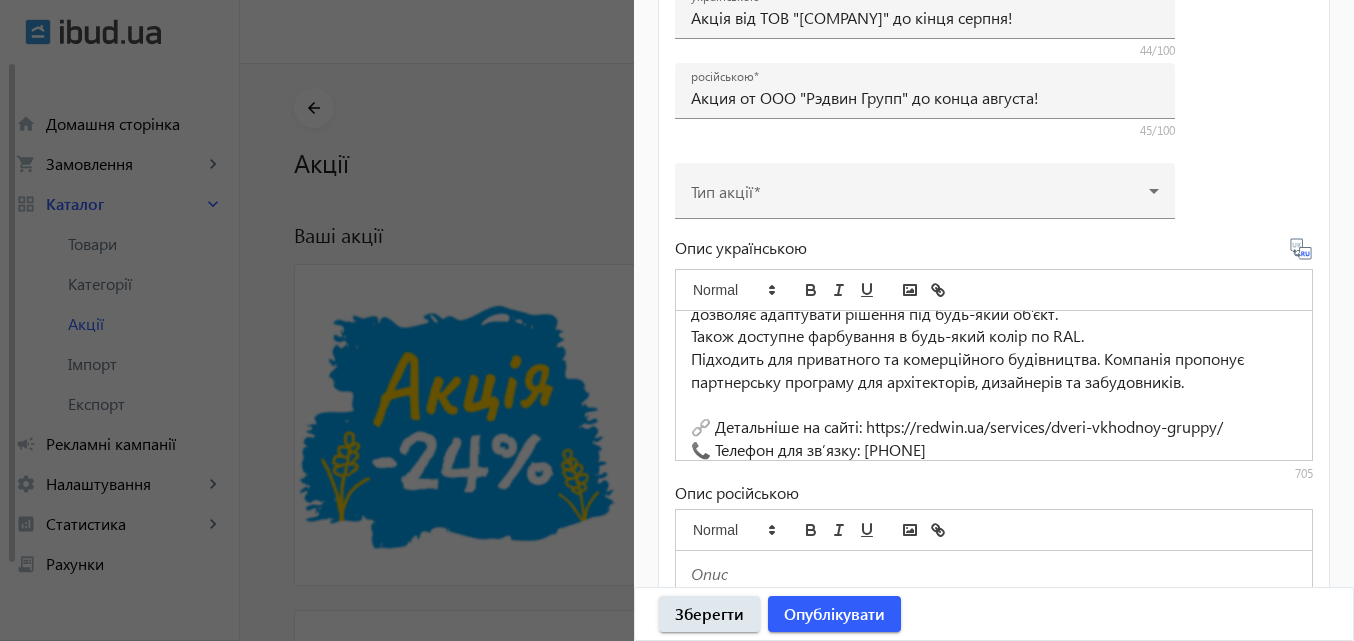 click 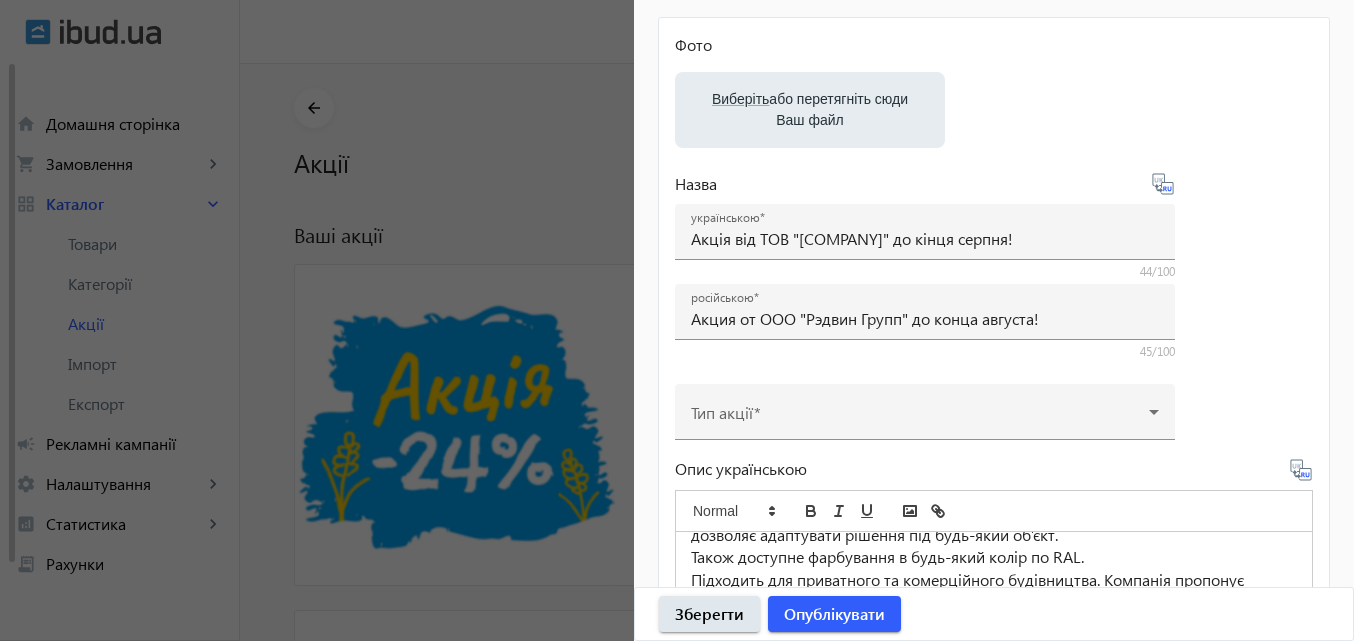 scroll, scrollTop: 76, scrollLeft: 0, axis: vertical 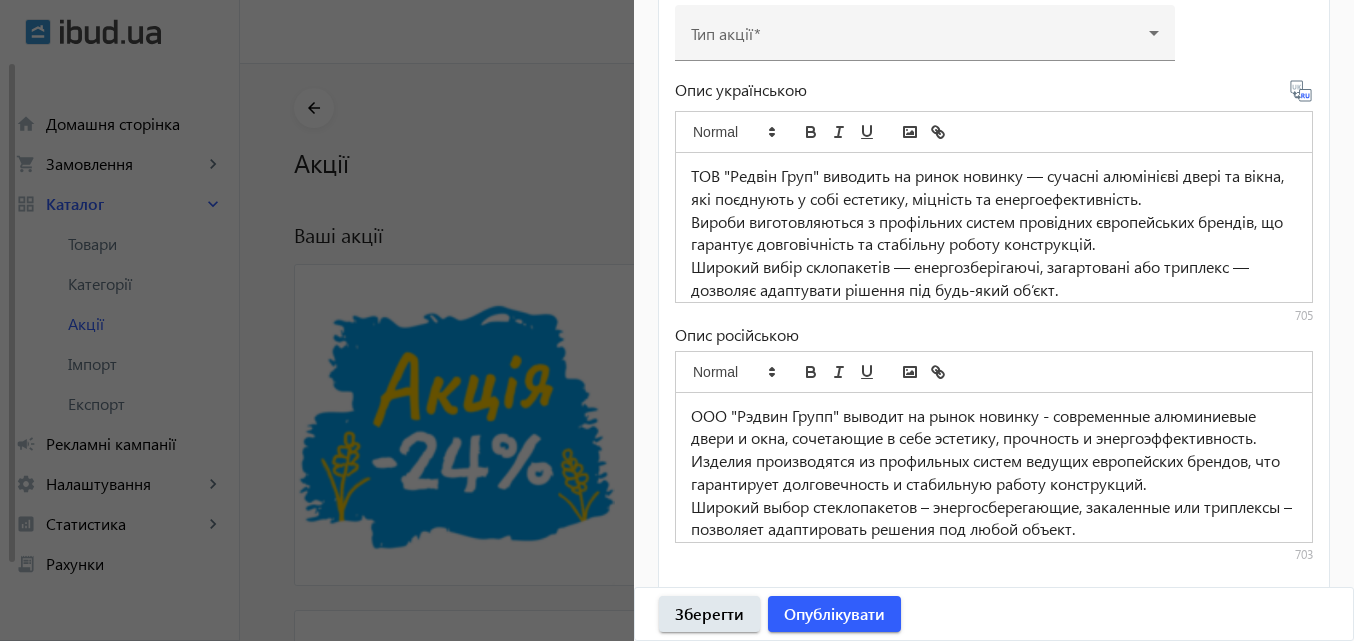 drag, startPoint x: 1007, startPoint y: 279, endPoint x: 588, endPoint y: 108, distance: 452.55054 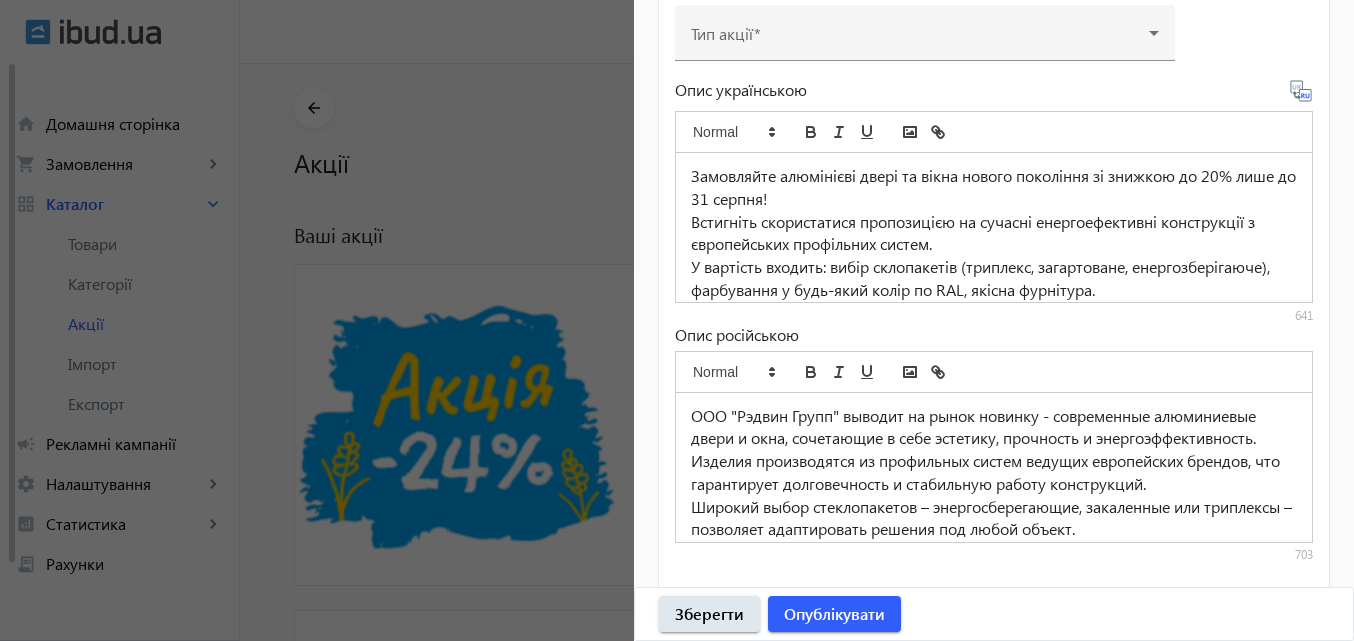 scroll, scrollTop: 157, scrollLeft: 0, axis: vertical 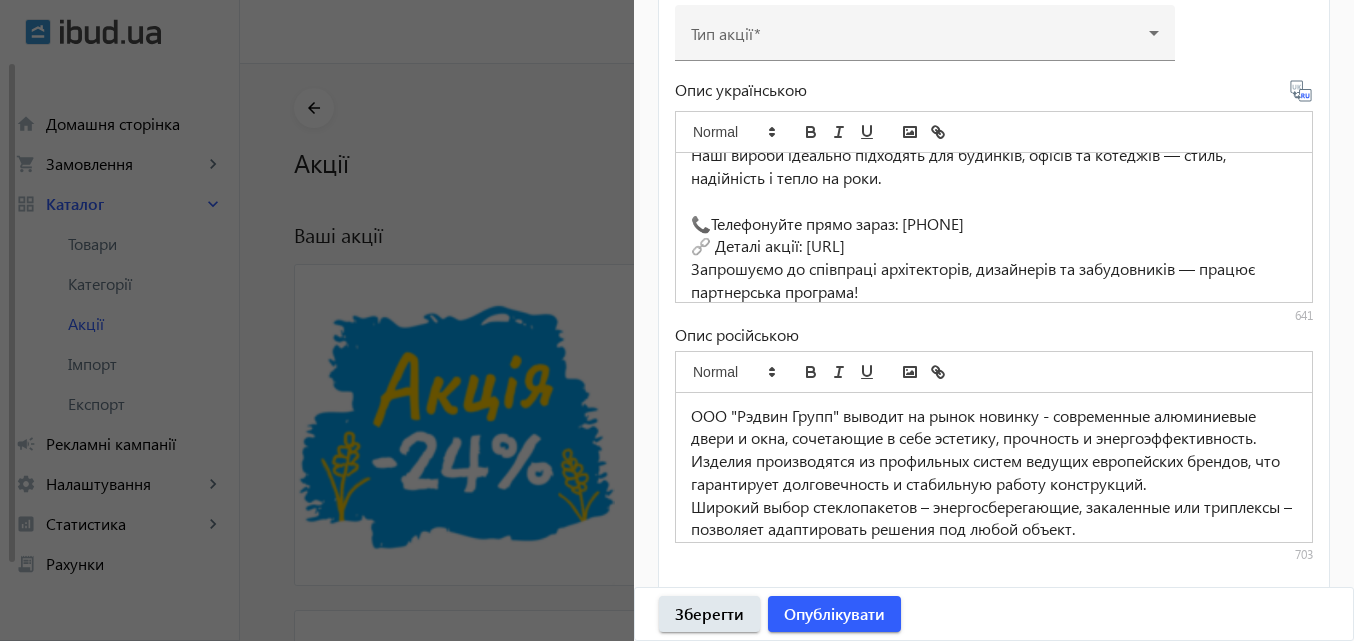 click 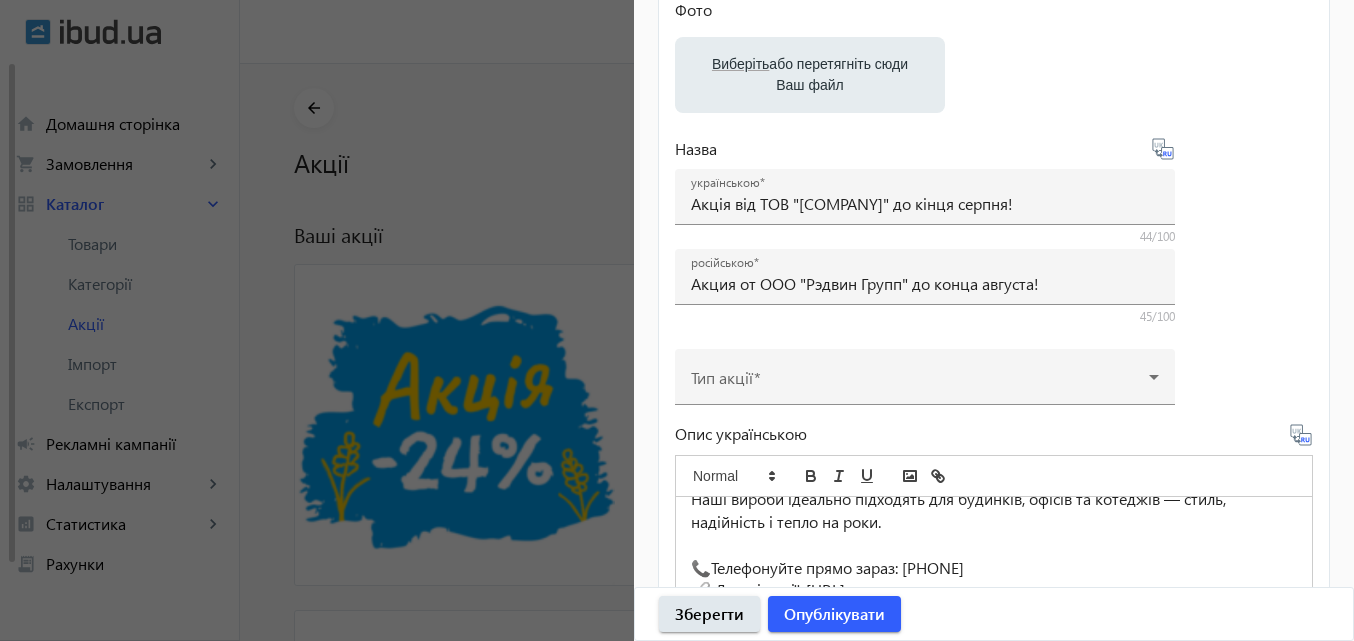 scroll, scrollTop: 158, scrollLeft: 0, axis: vertical 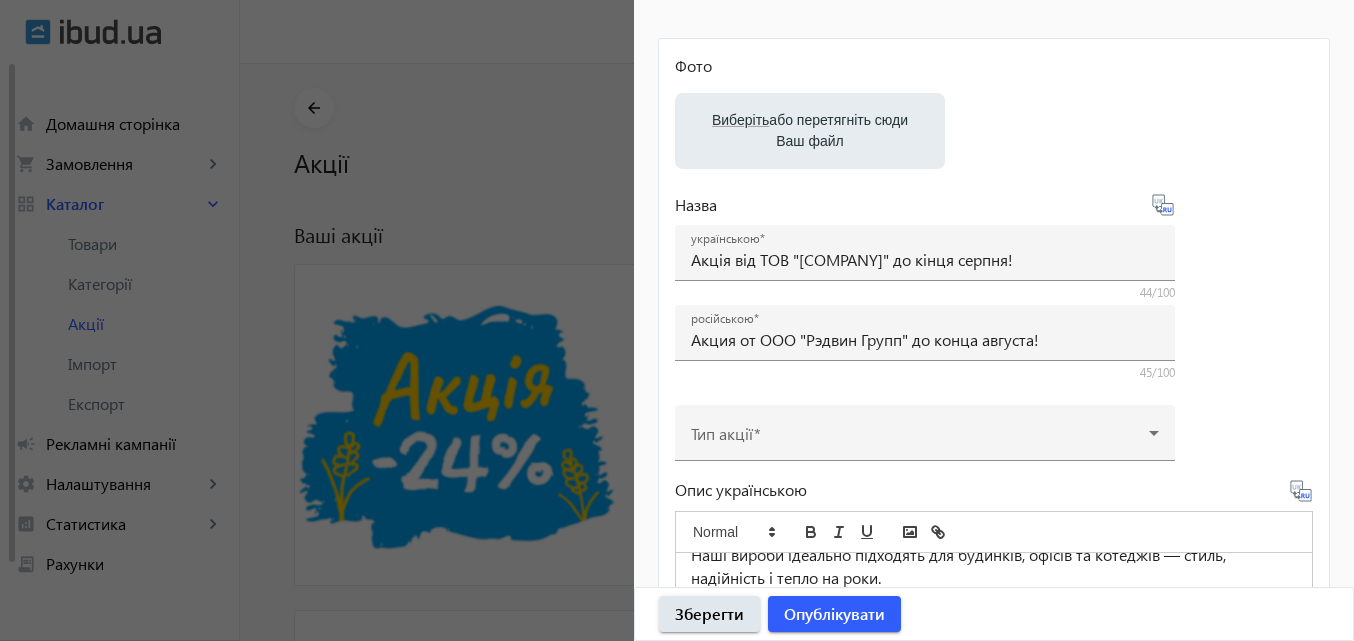 click on "Виберіть" at bounding box center (740, 120) 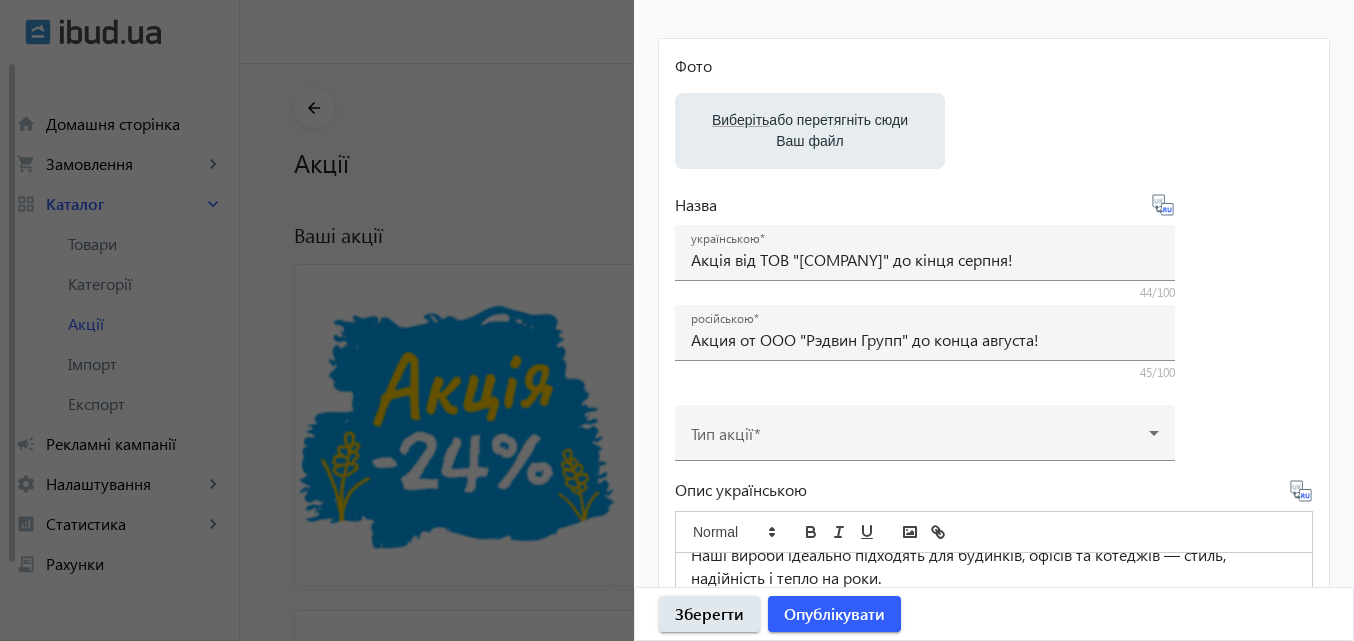 type on "C:\fakepath\Акція 20% від ТОВ Редвін Груп.png" 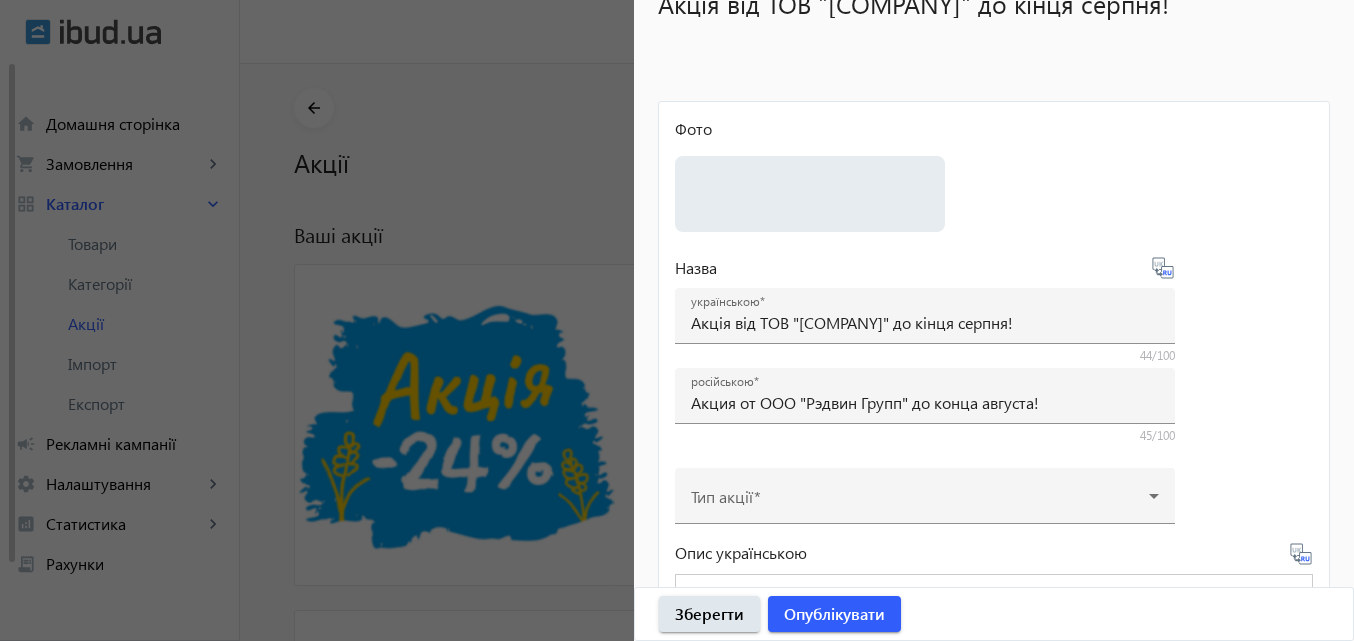 scroll, scrollTop: 0, scrollLeft: 0, axis: both 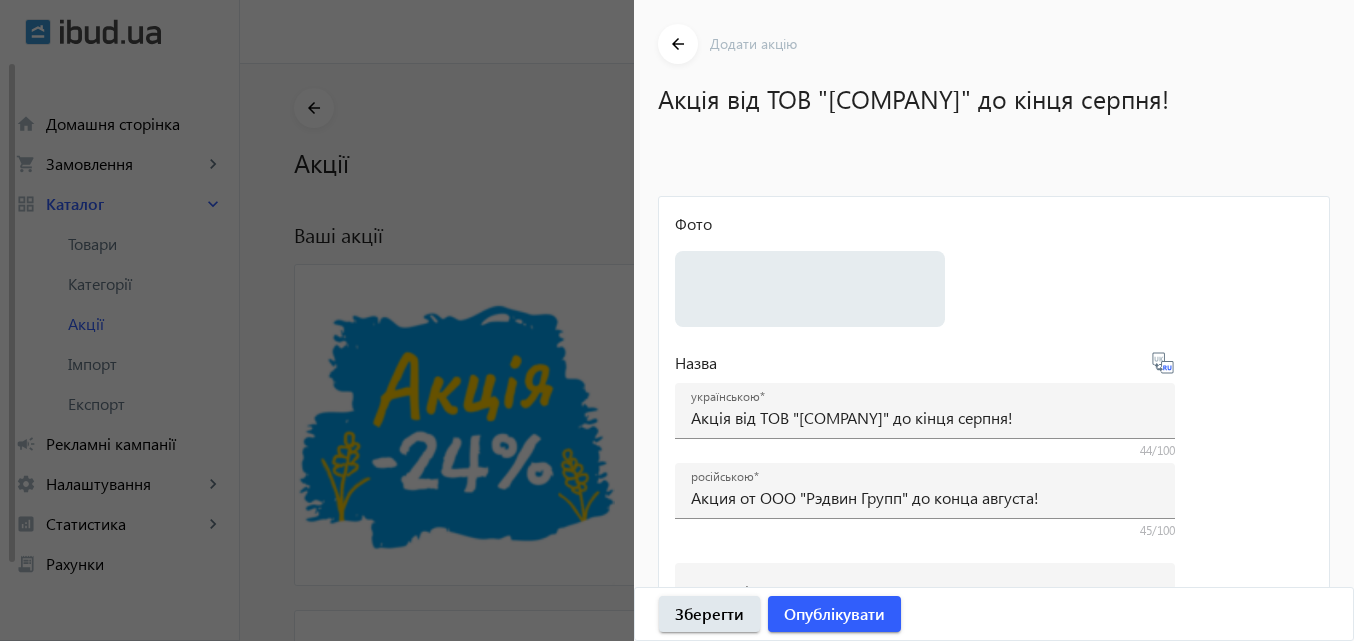 click on "Фото Виберіть  або перетягніть сюди Ваш файл" 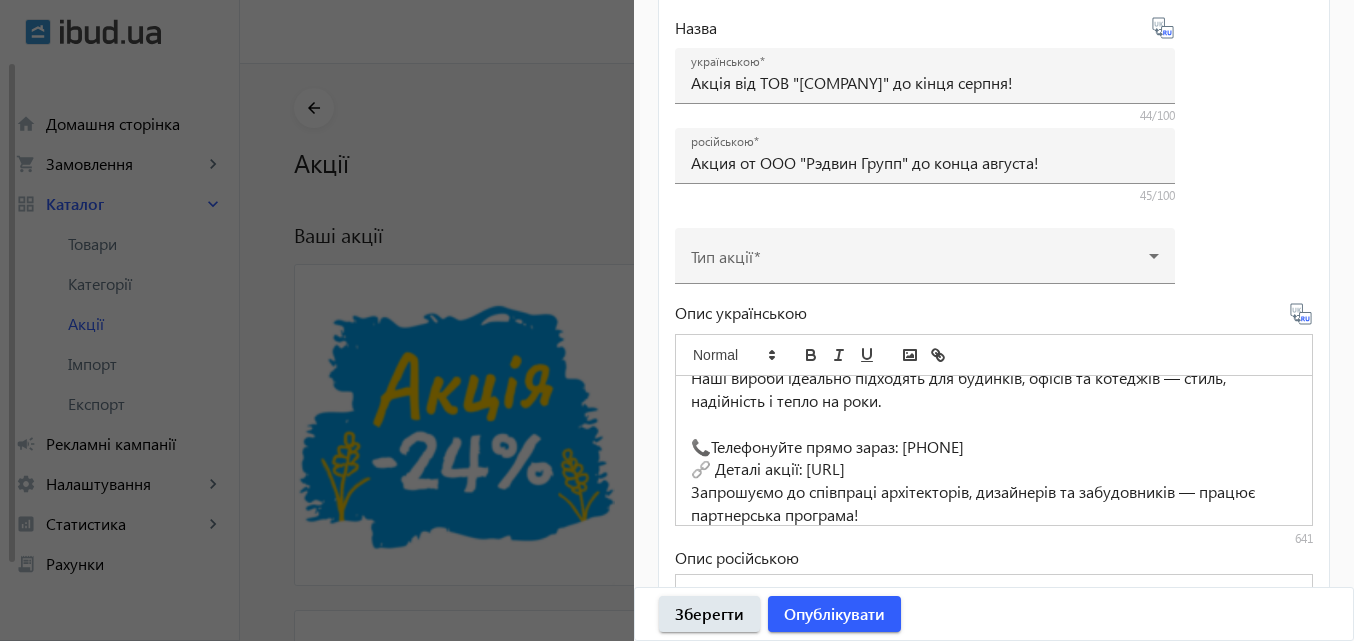 scroll, scrollTop: 400, scrollLeft: 0, axis: vertical 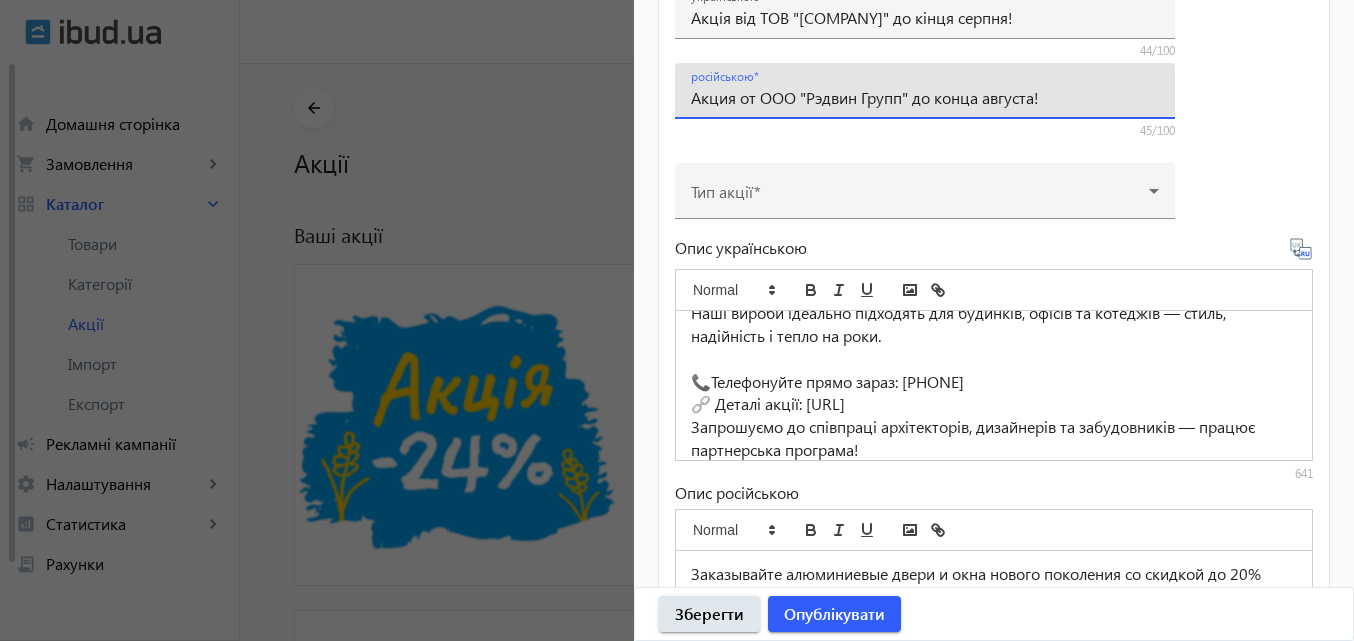 click on "Акция от ООО "Рэдвин Групп" до конца августа!" at bounding box center (925, 97) 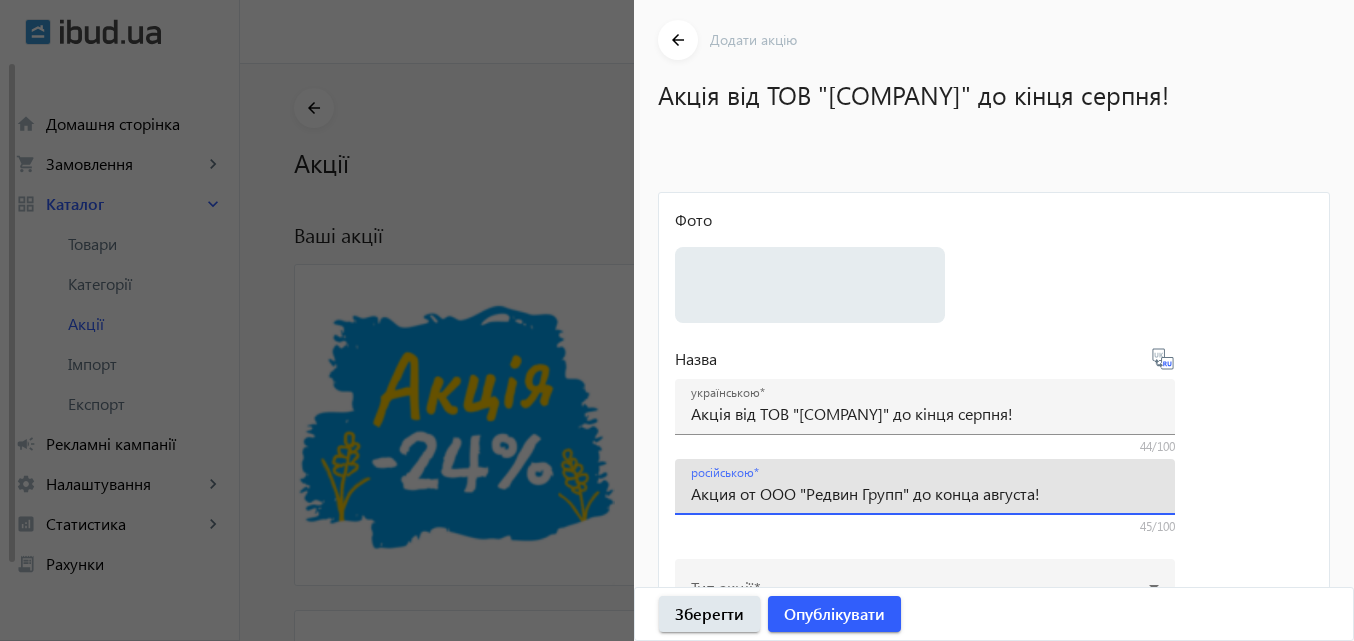 scroll, scrollTop: 0, scrollLeft: 0, axis: both 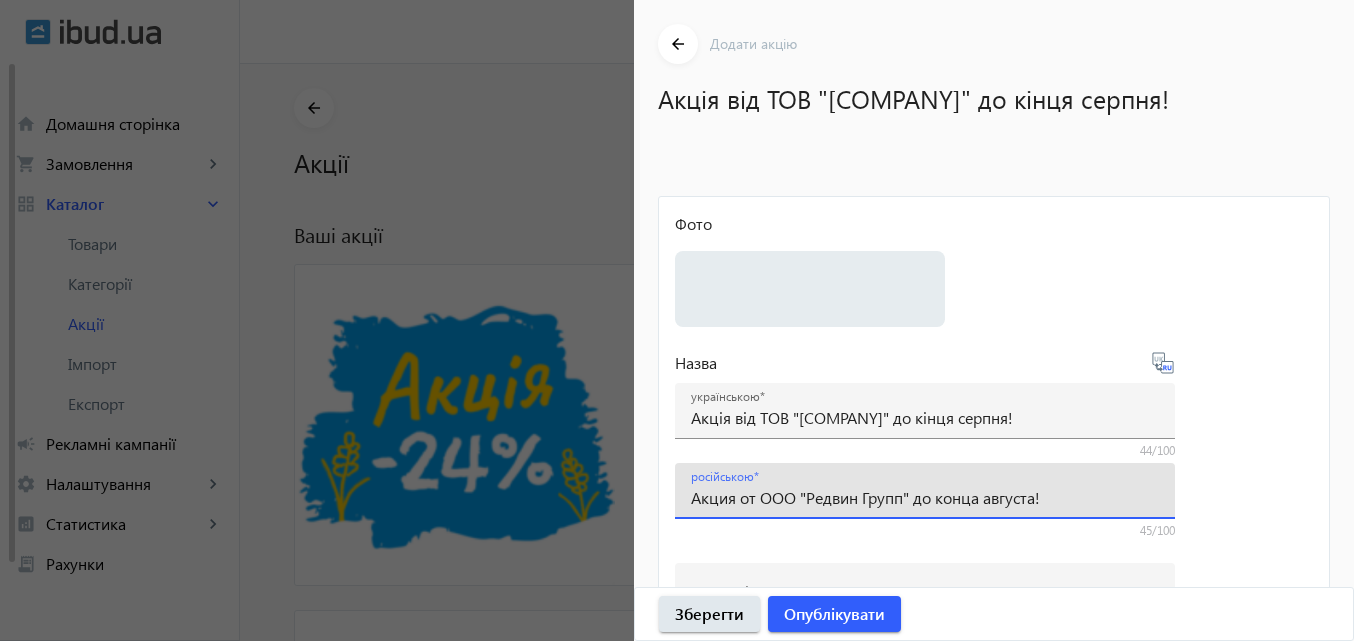 type on "Акция от ООО "Редвин Групп" до конца августа!" 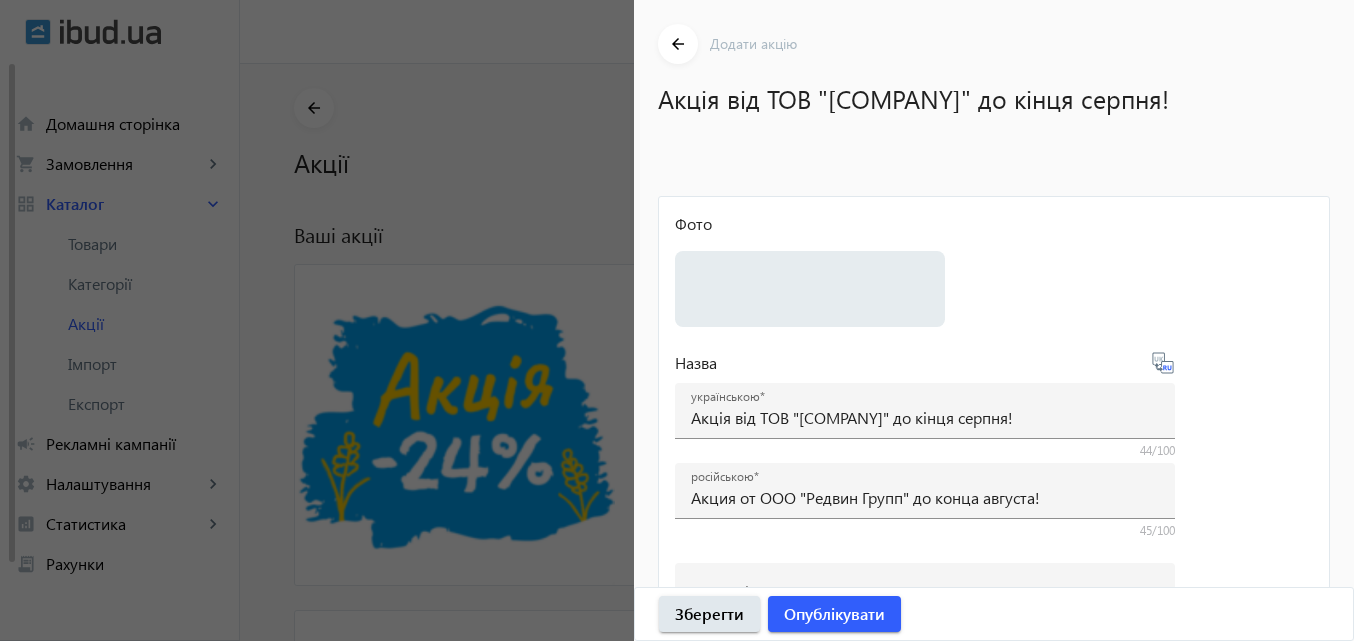 click on "Фото Виберіть  або перетягніть сюди Ваш файл" 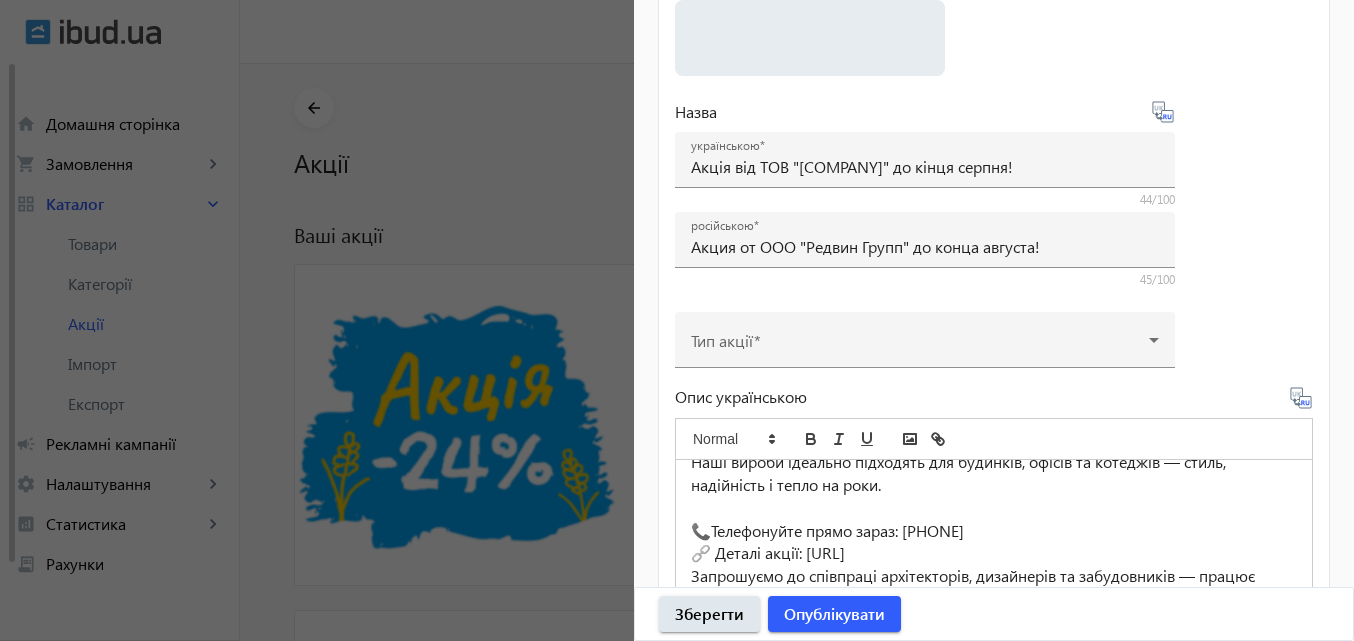 scroll, scrollTop: 400, scrollLeft: 0, axis: vertical 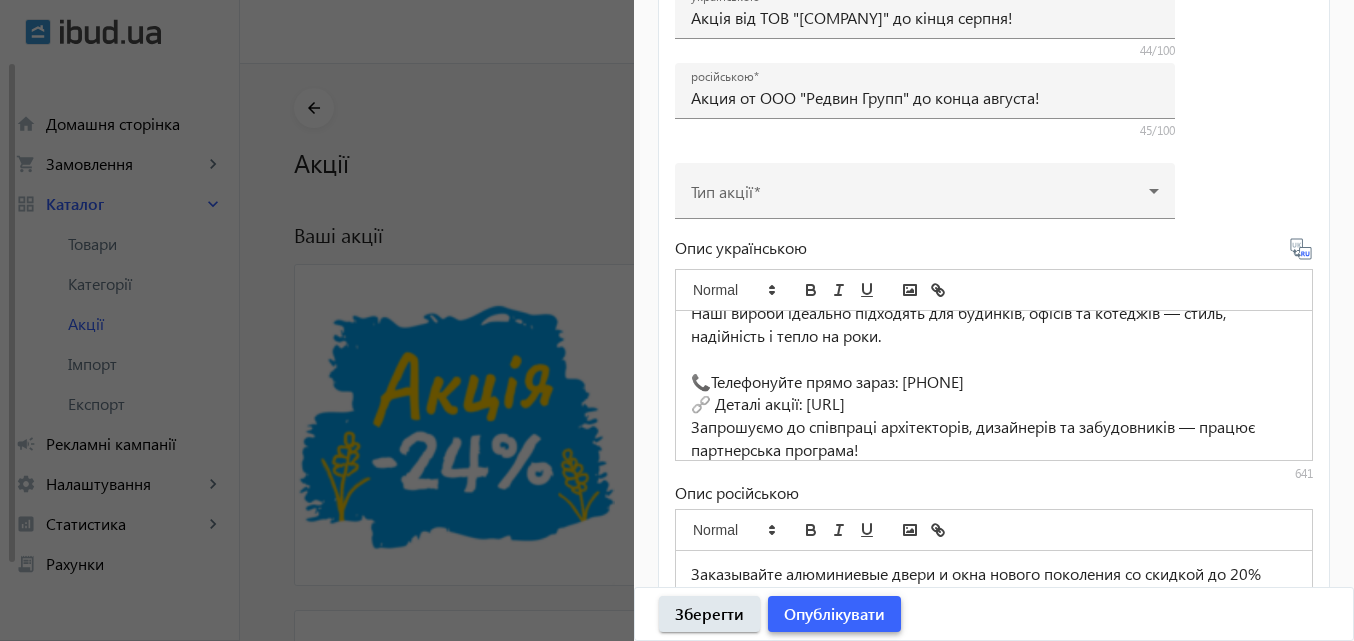 click on "Опублікувати" 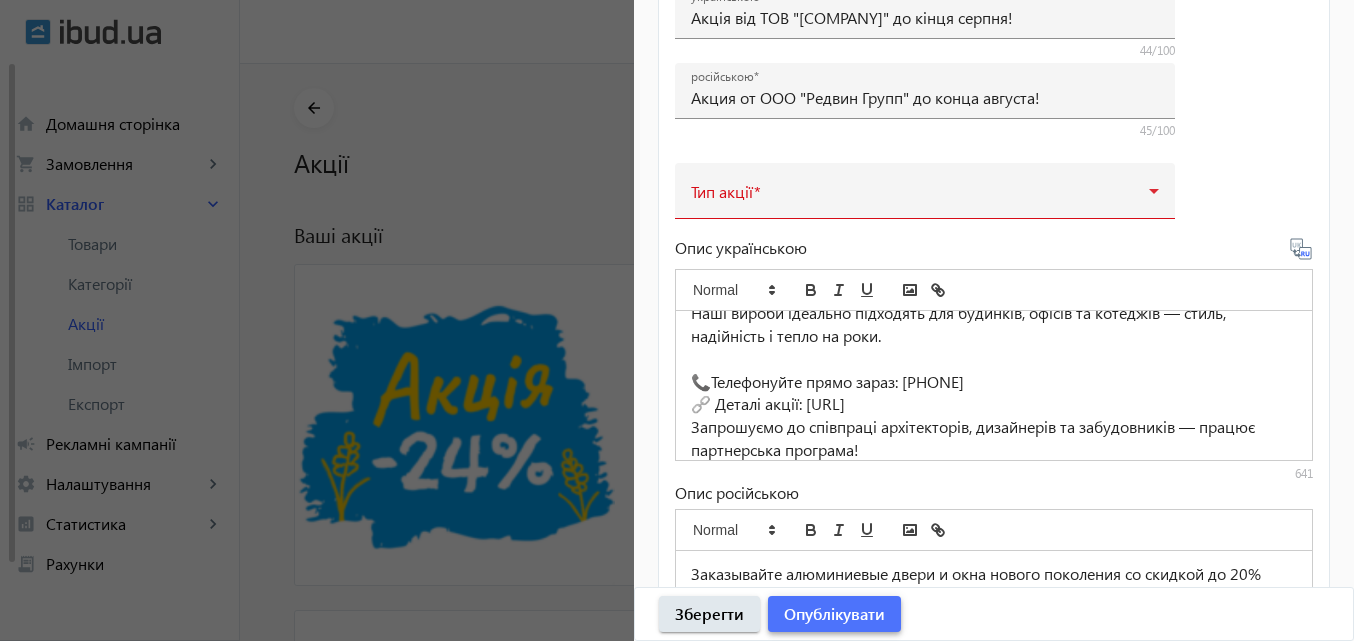click on "Опублікувати" 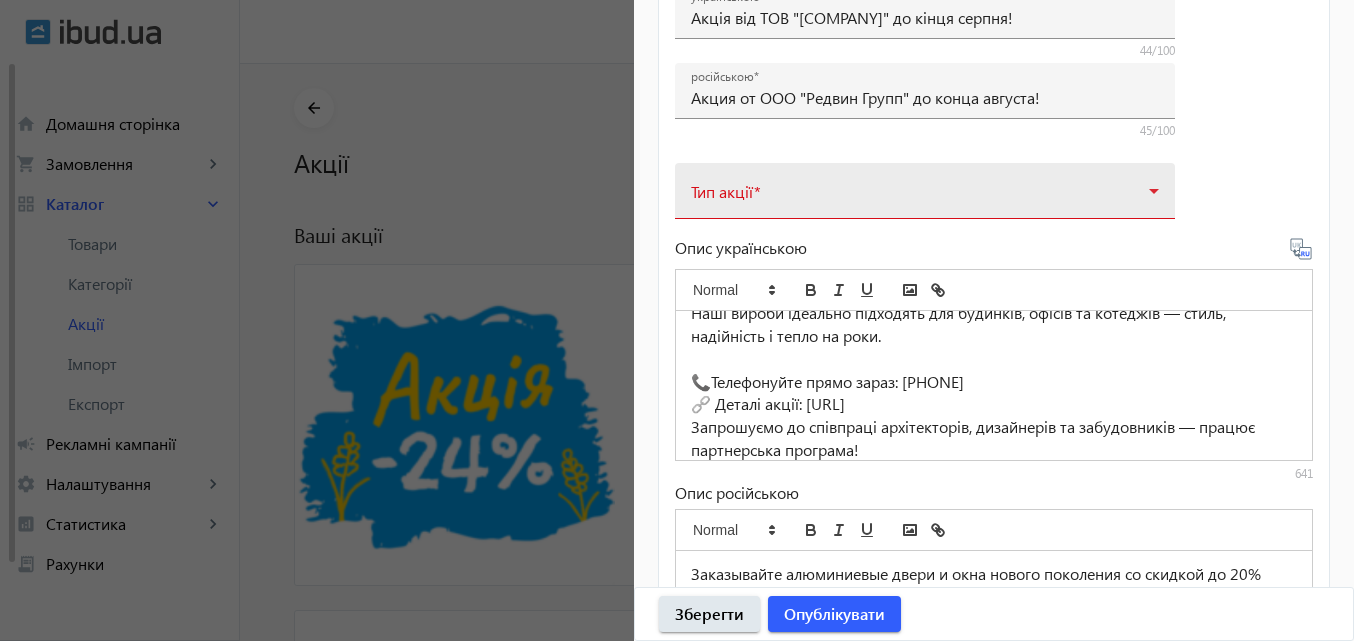 click 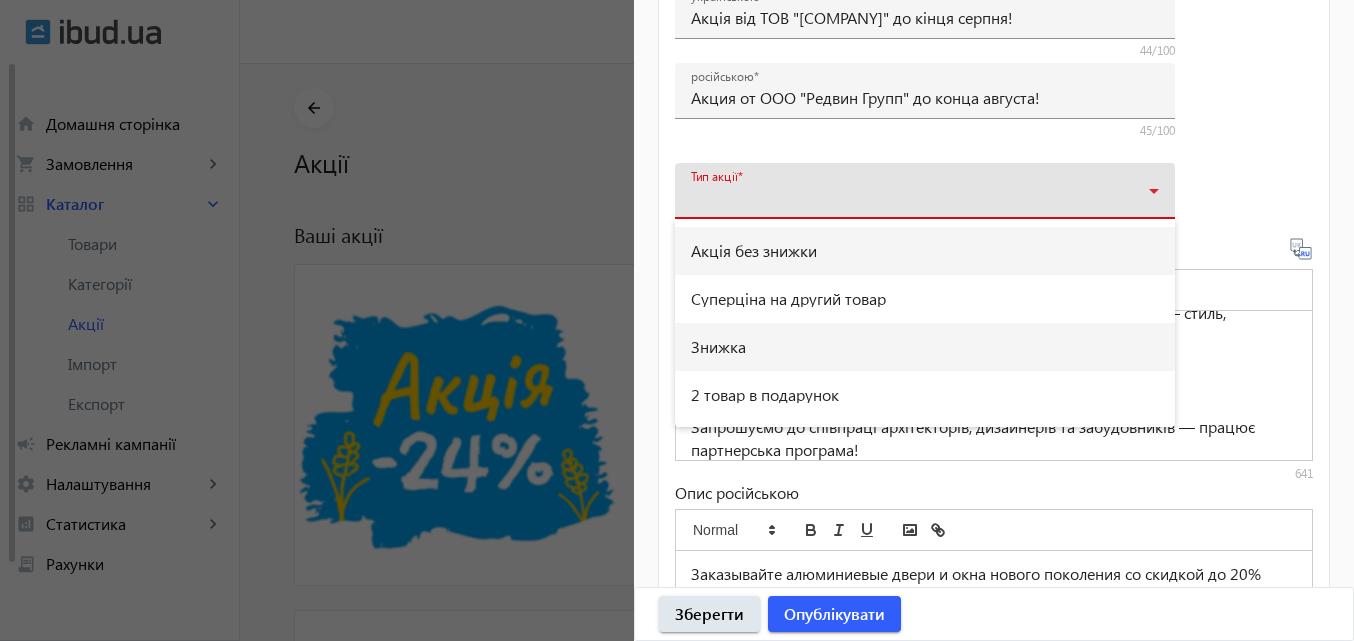 click on "Знижка" at bounding box center (718, 347) 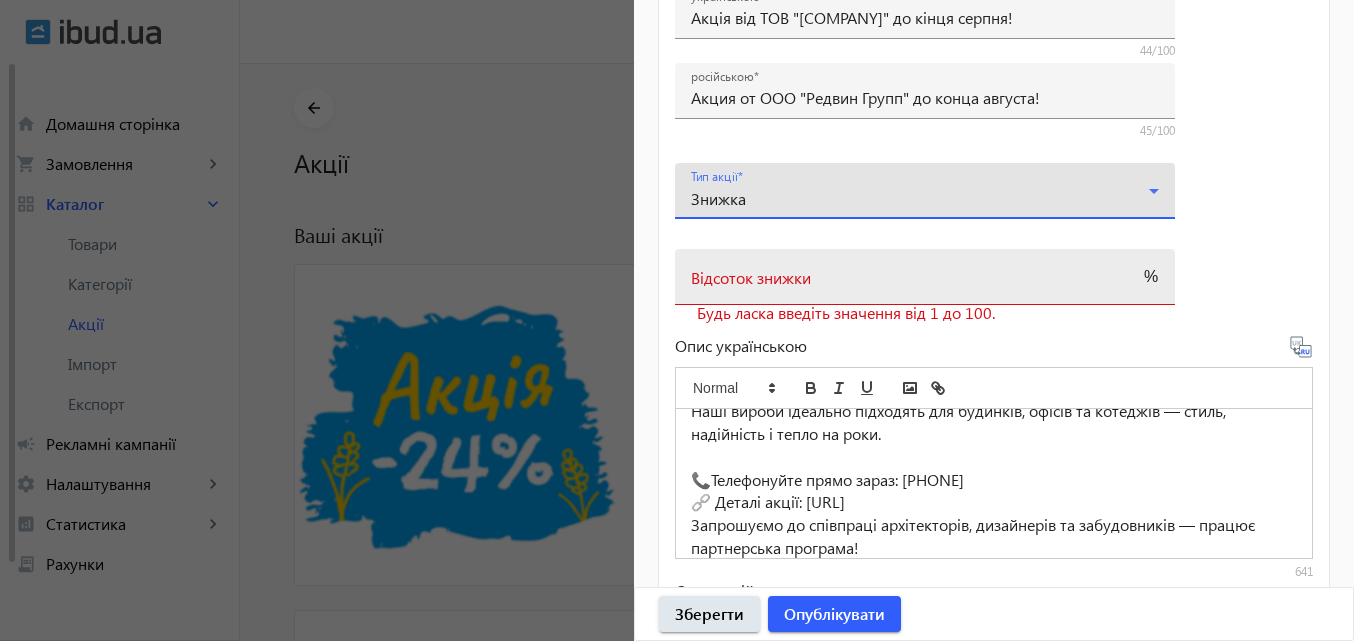 click on "Відсоток знижки" at bounding box center [751, 277] 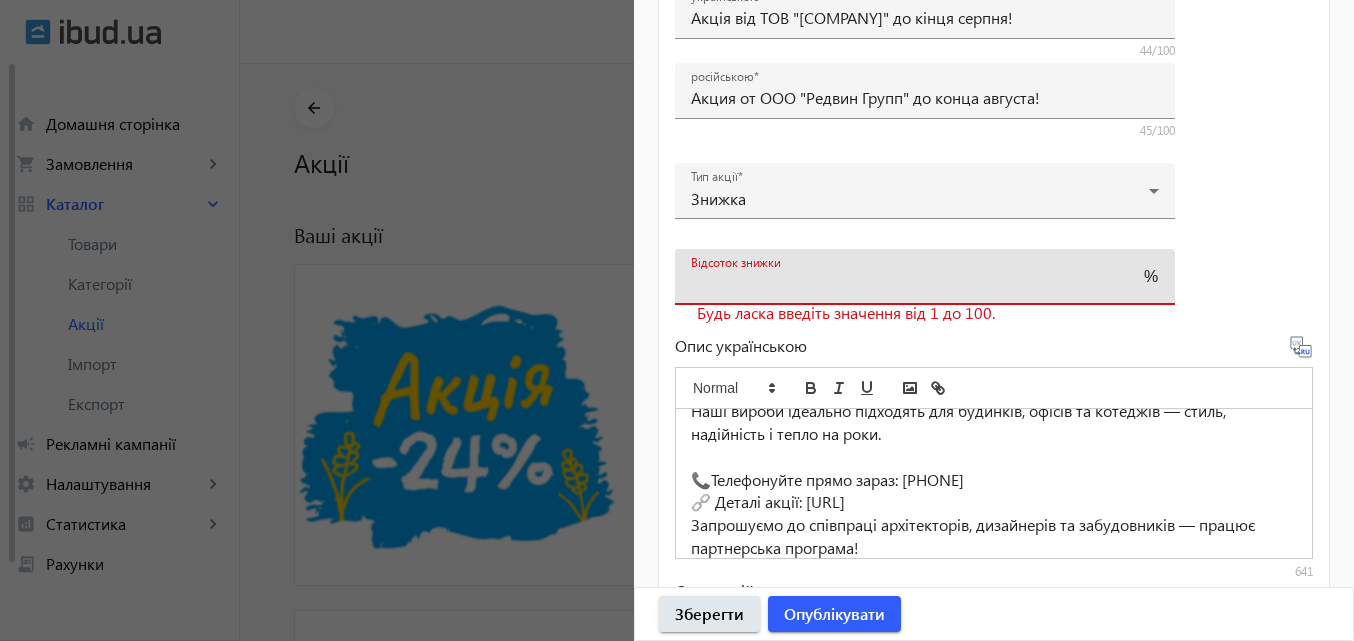 click on "Відсоток знижки" at bounding box center (907, 283) 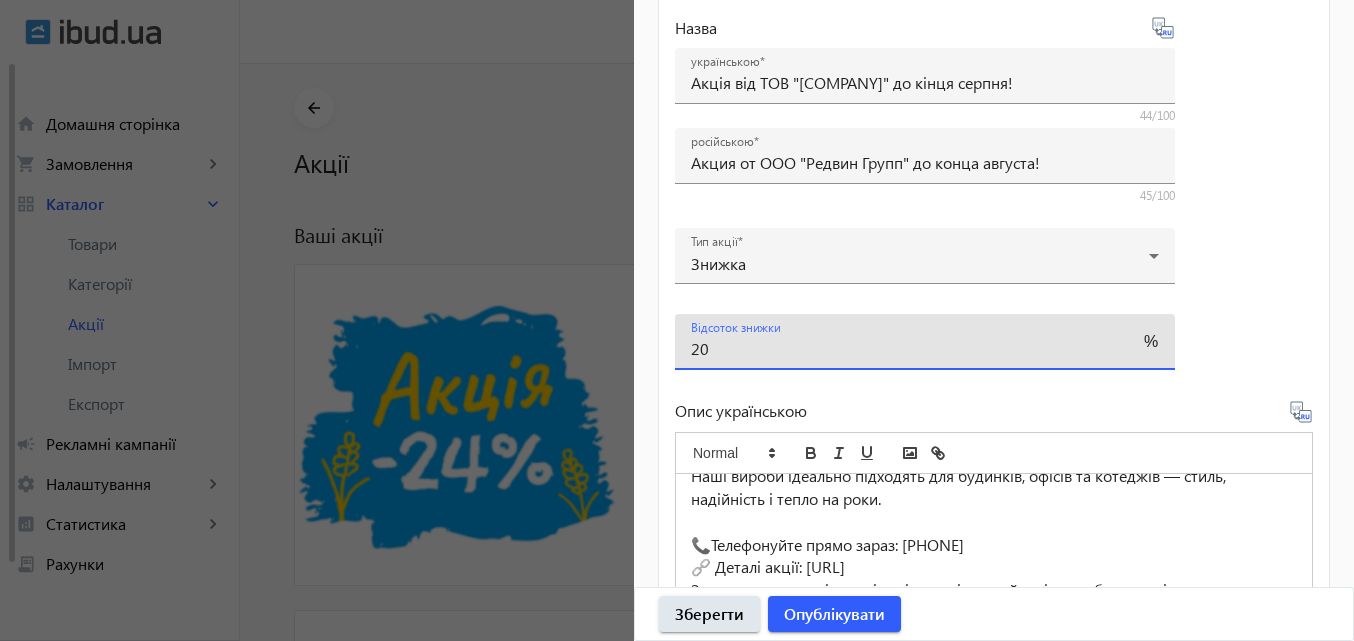 scroll, scrollTop: 600, scrollLeft: 0, axis: vertical 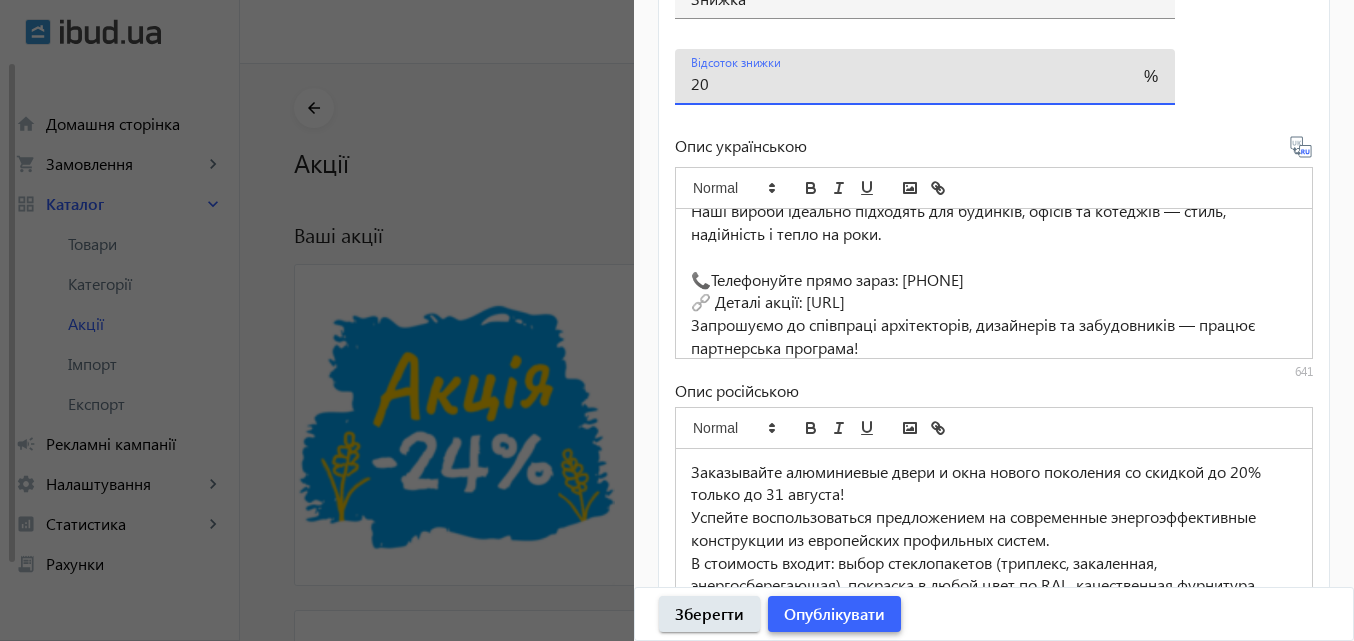 type on "20" 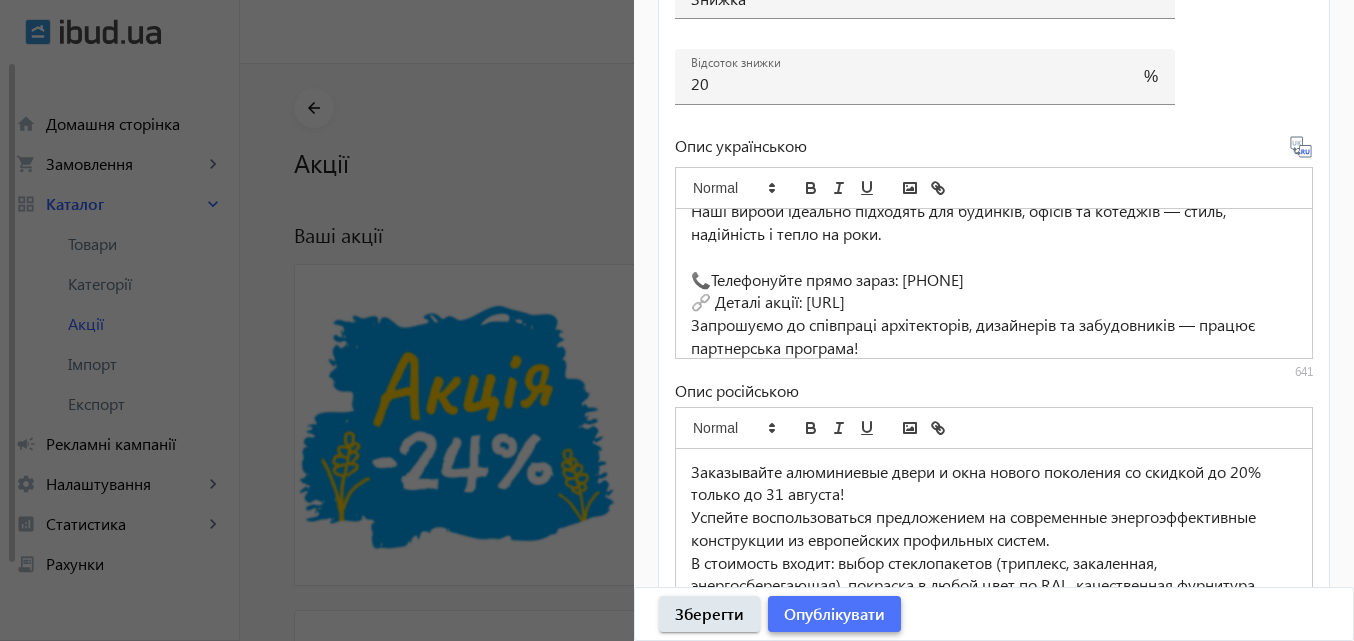 click on "Опублікувати" 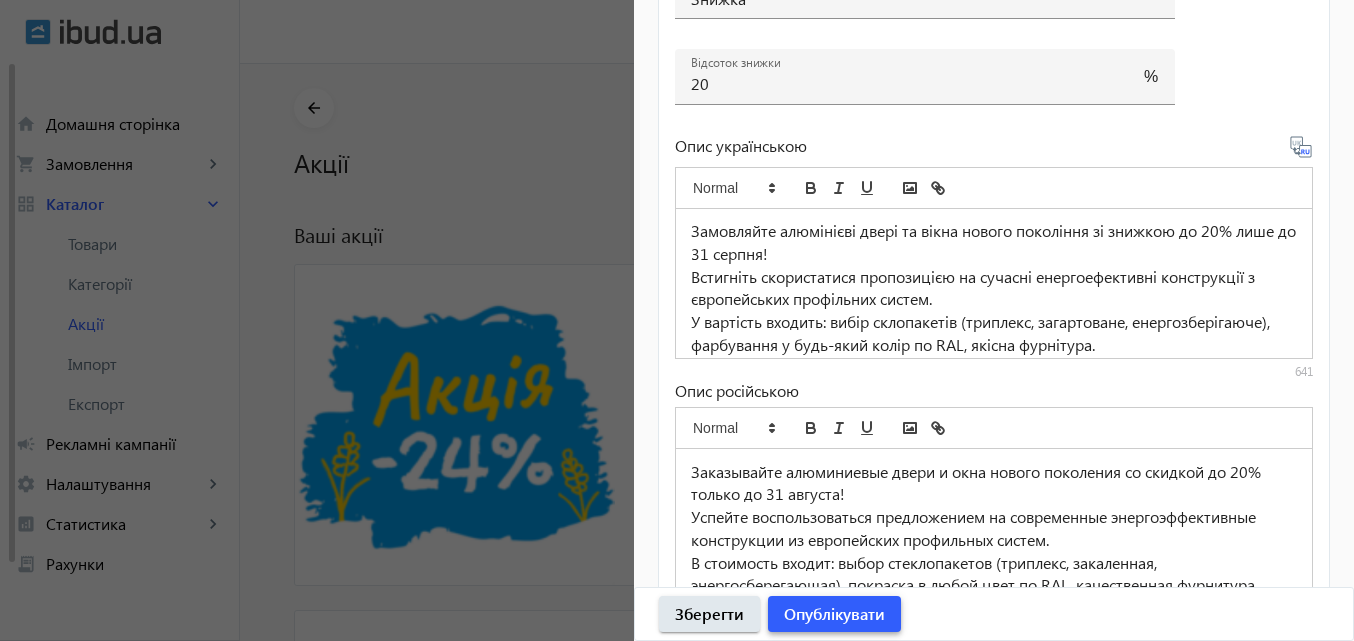scroll, scrollTop: 0, scrollLeft: 0, axis: both 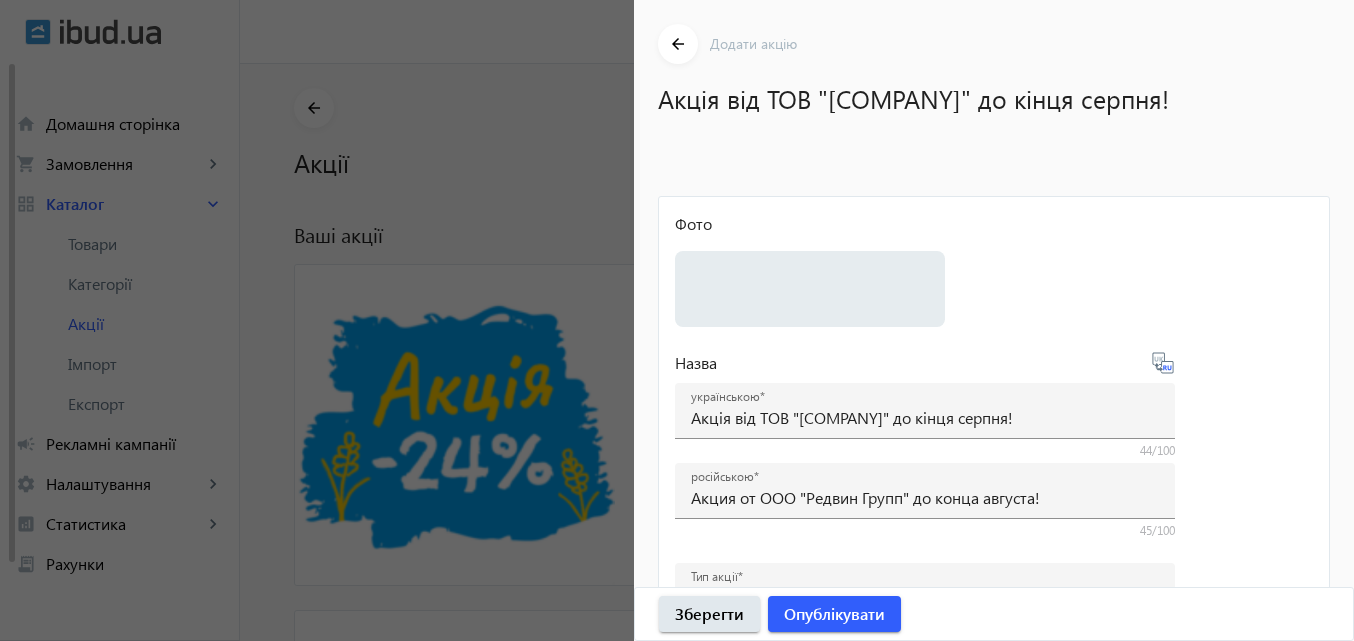 click on "Фото Виберіть  або перетягніть сюди Ваш файл" 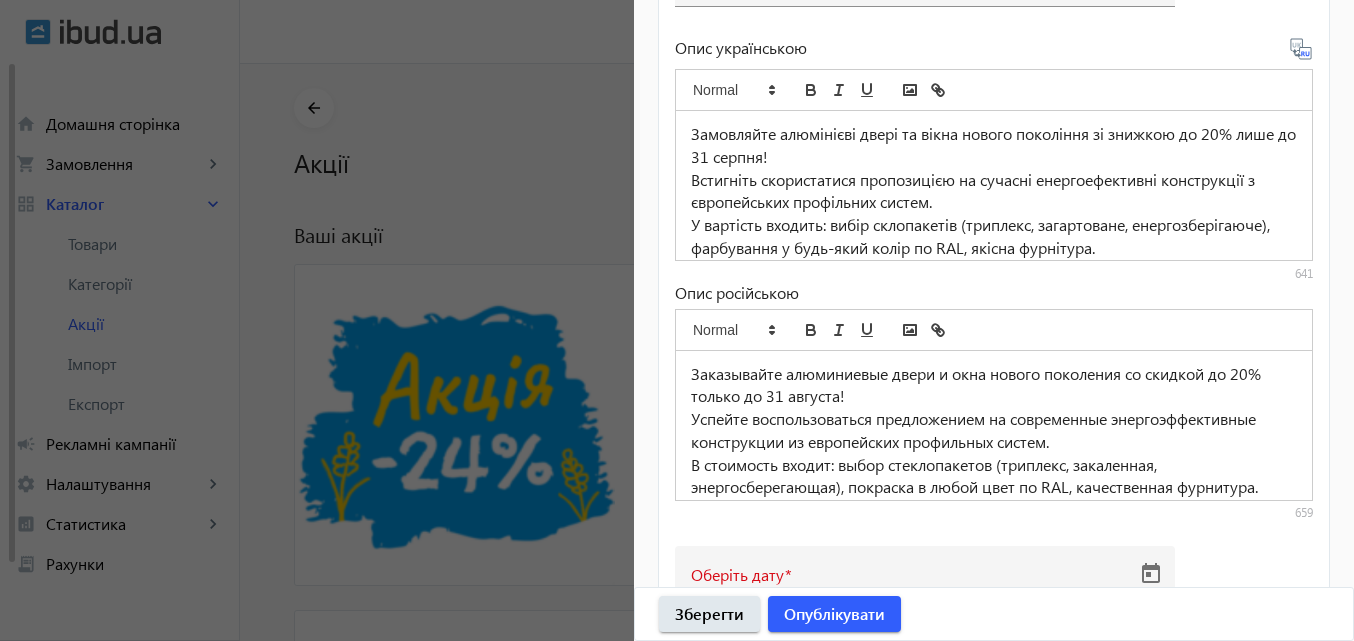 scroll, scrollTop: 700, scrollLeft: 0, axis: vertical 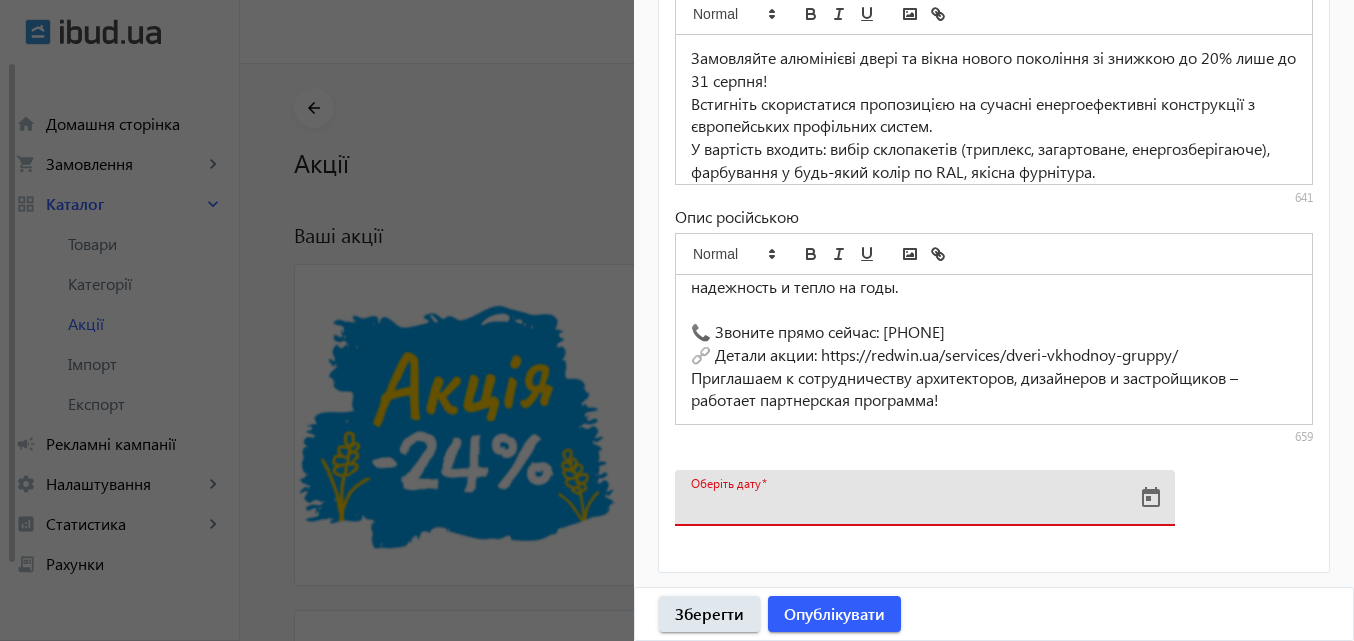 click on "Оберіть дату" at bounding box center [907, 504] 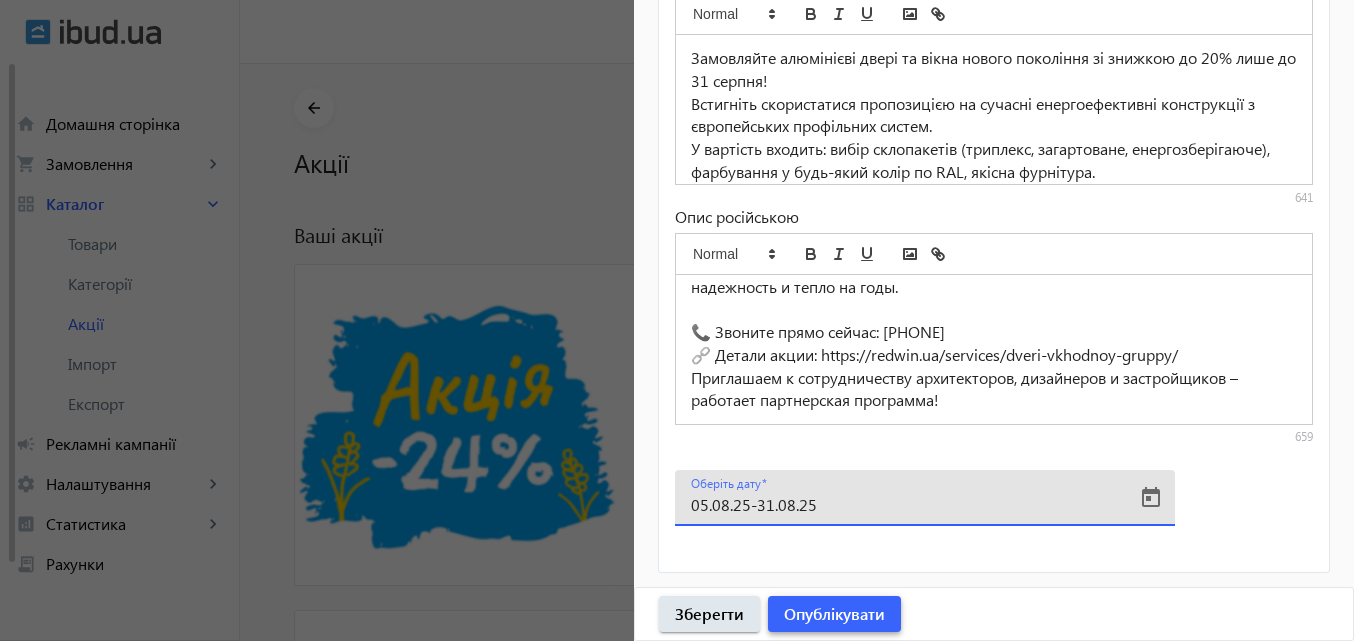 type on "[DATE]" 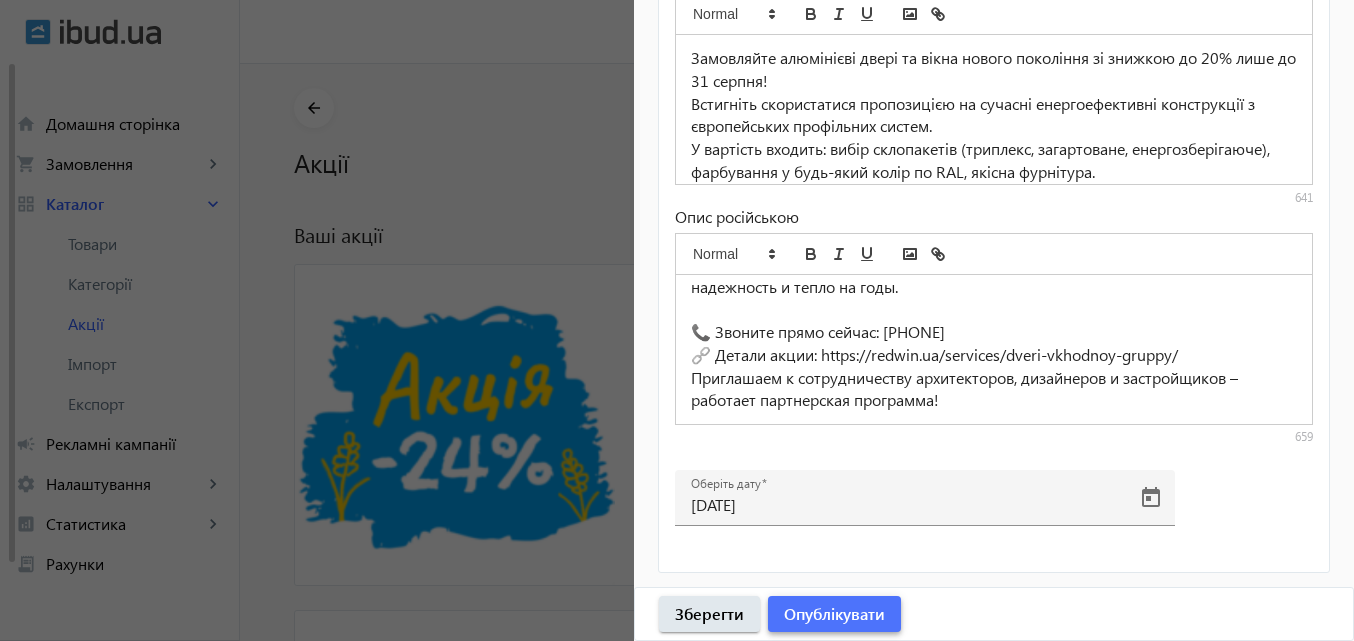 click on "Опублікувати" 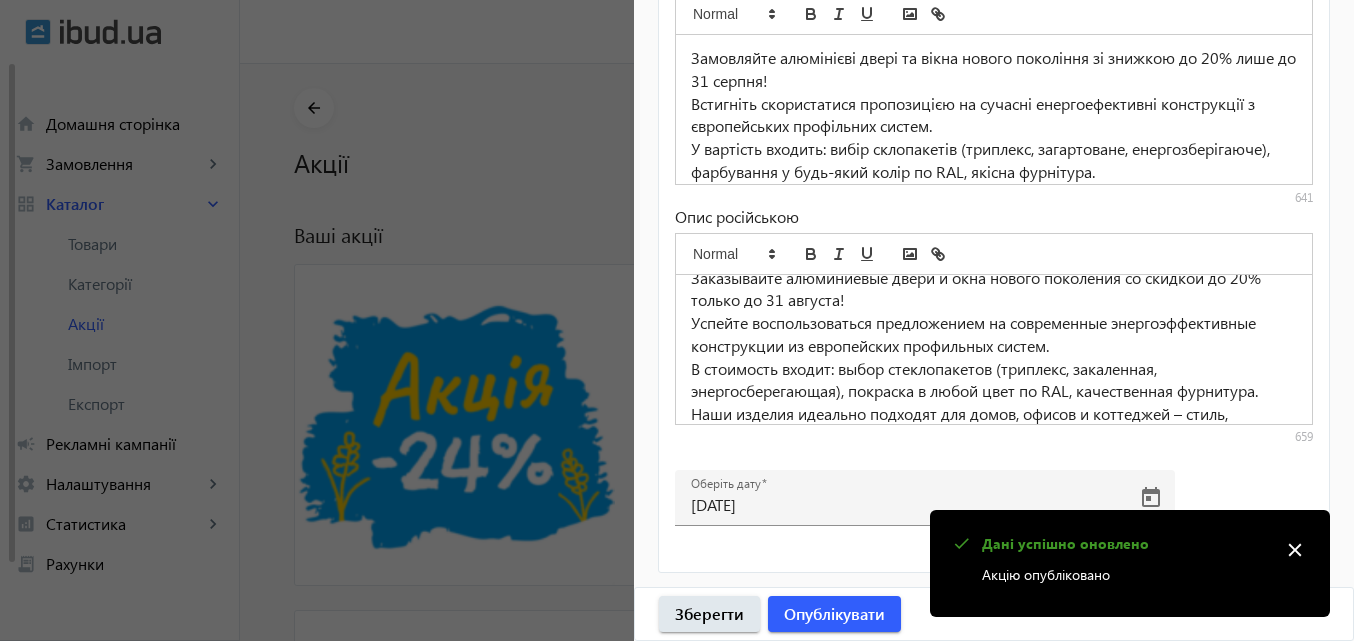 scroll, scrollTop: 0, scrollLeft: 0, axis: both 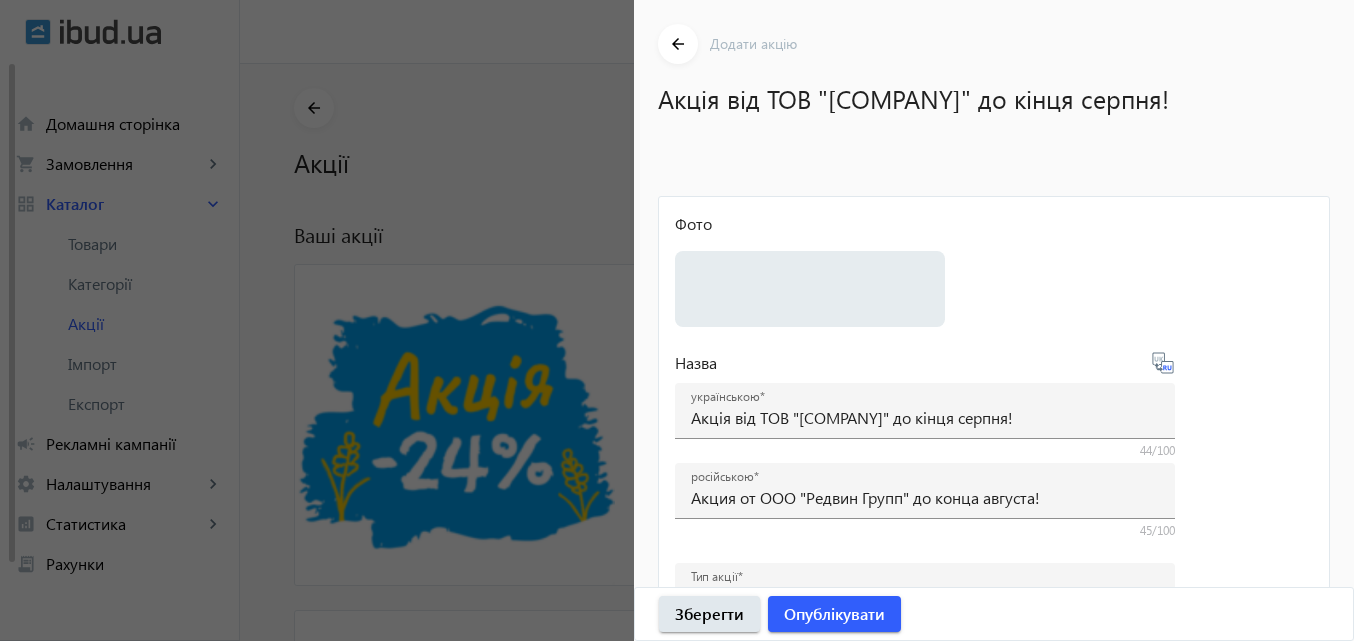 click 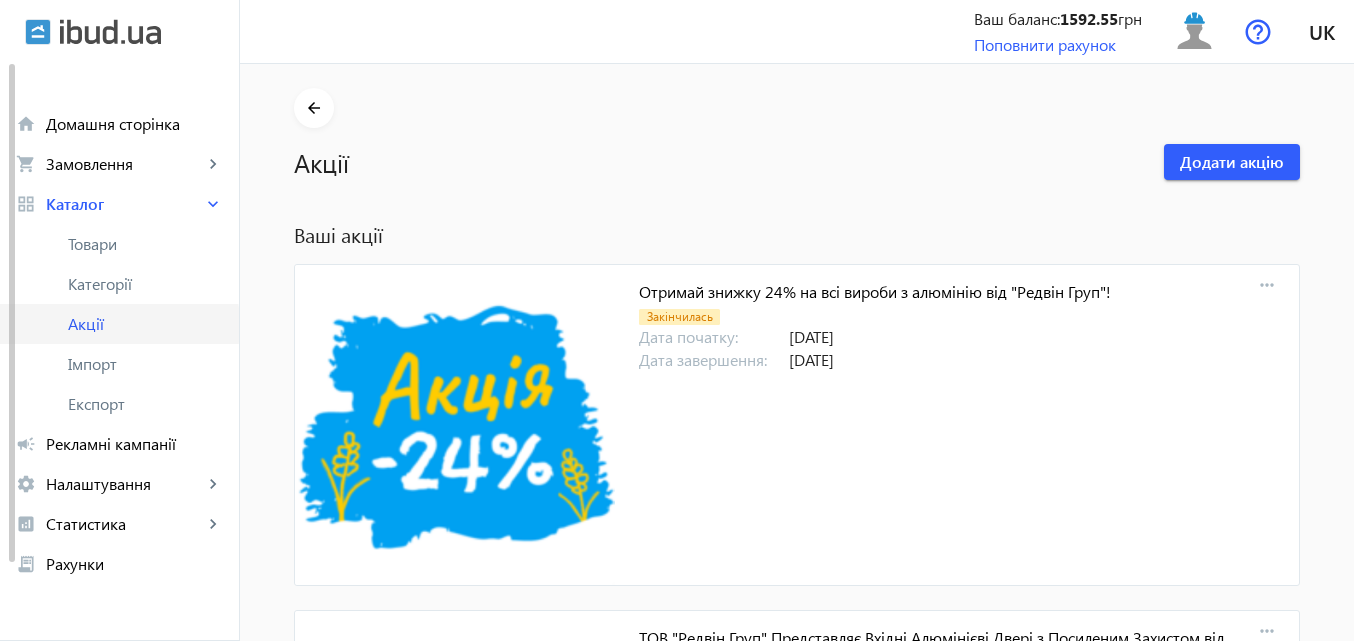 click on "Акції" 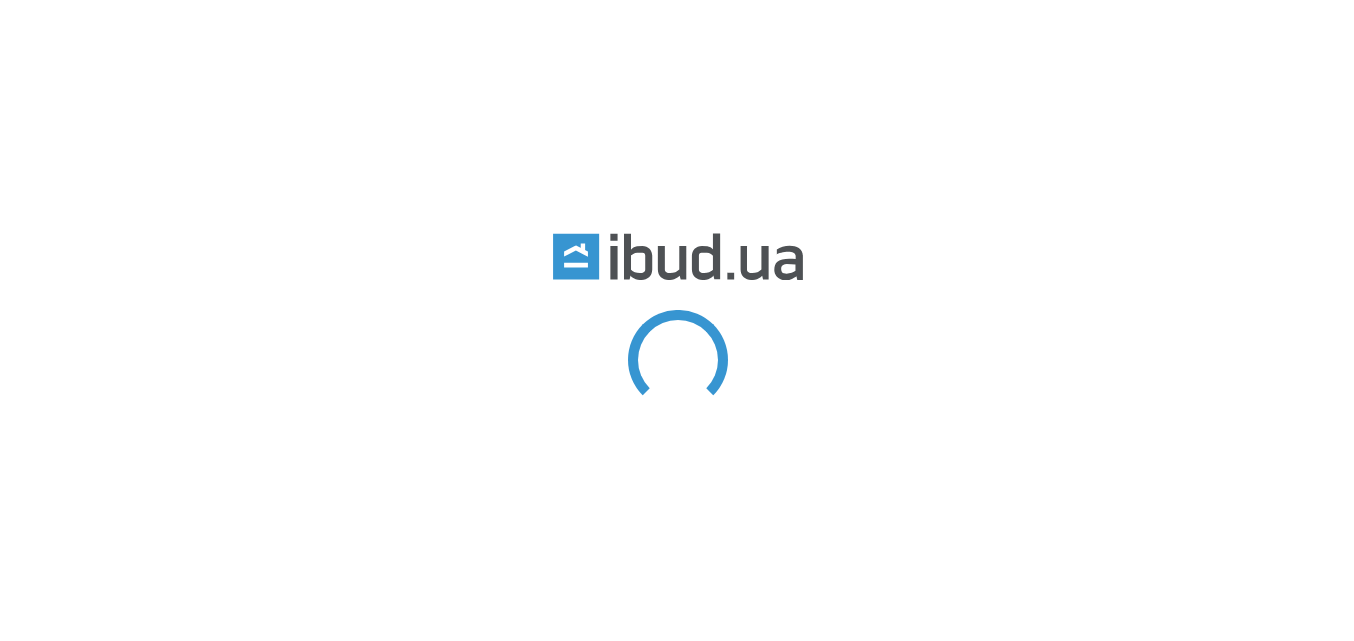scroll, scrollTop: 0, scrollLeft: 0, axis: both 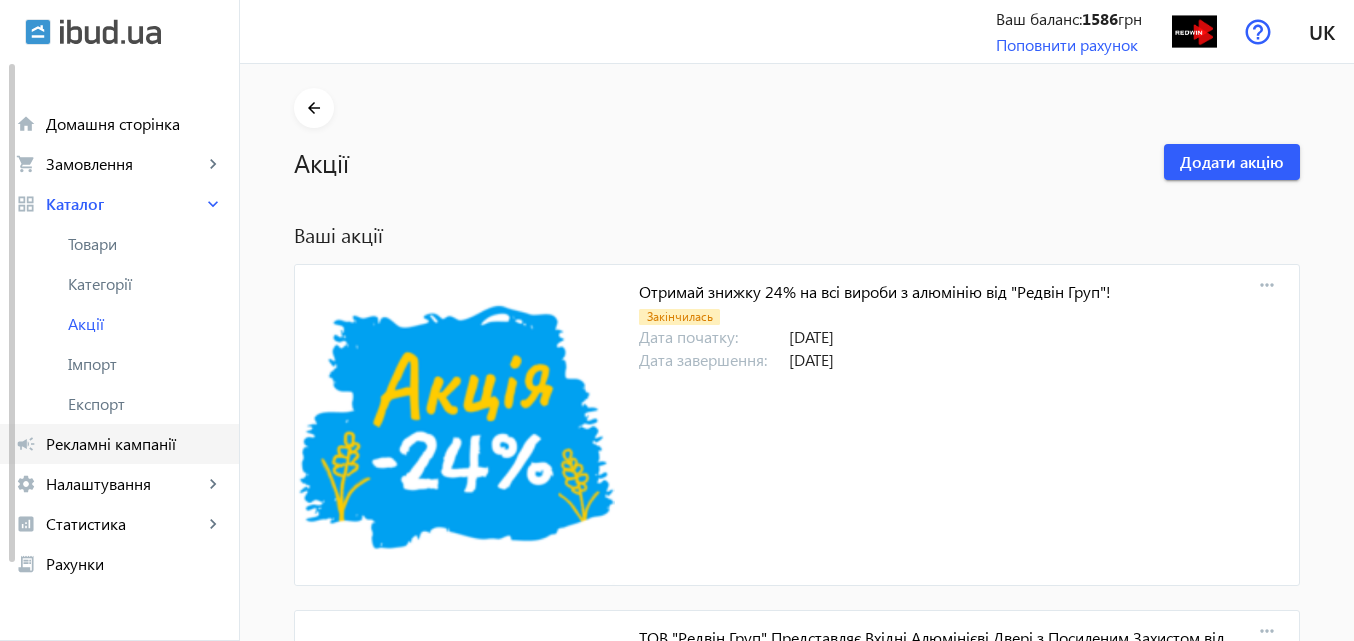 click on "Рекламні кампанії" 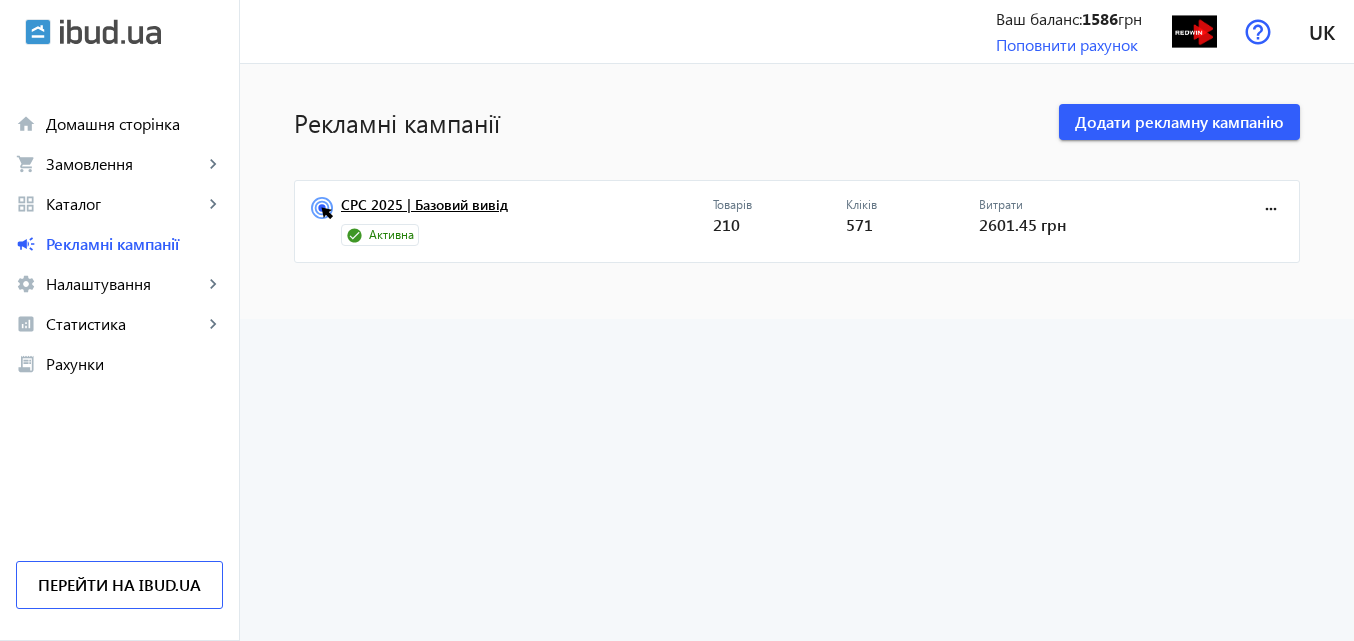click on "CPC 2025 | Базовий вивід" at bounding box center (527, 211) 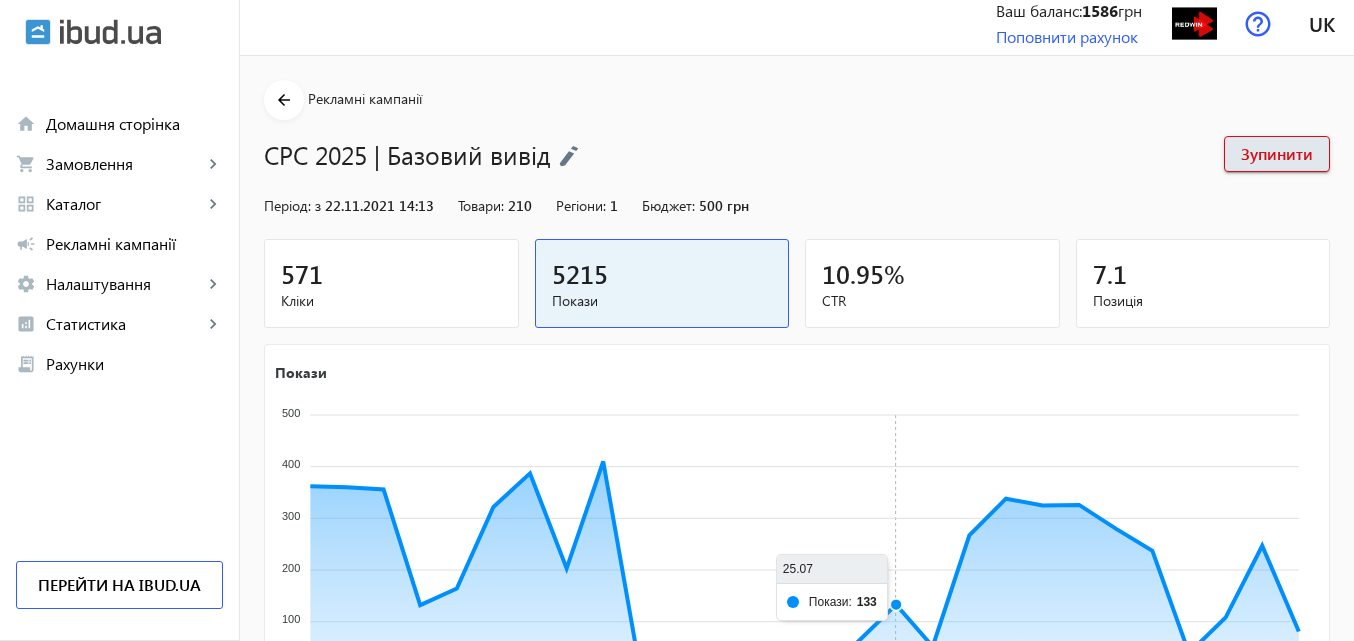 scroll, scrollTop: 0, scrollLeft: 0, axis: both 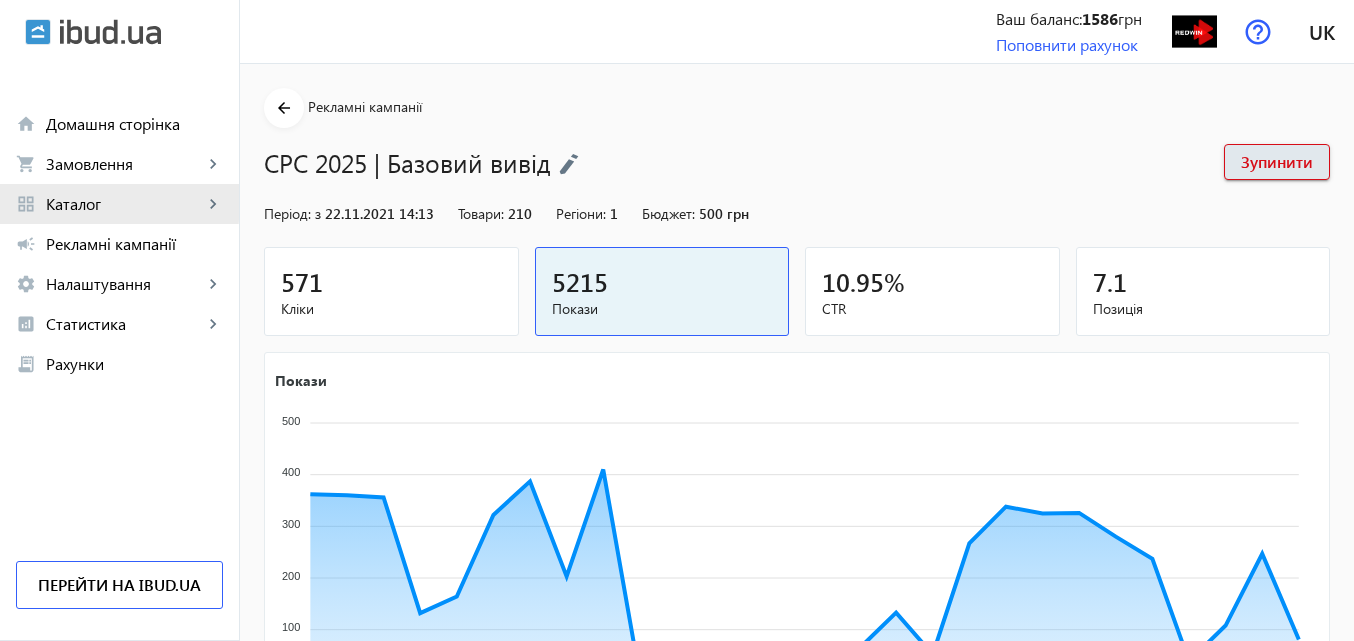 click on "Каталог" 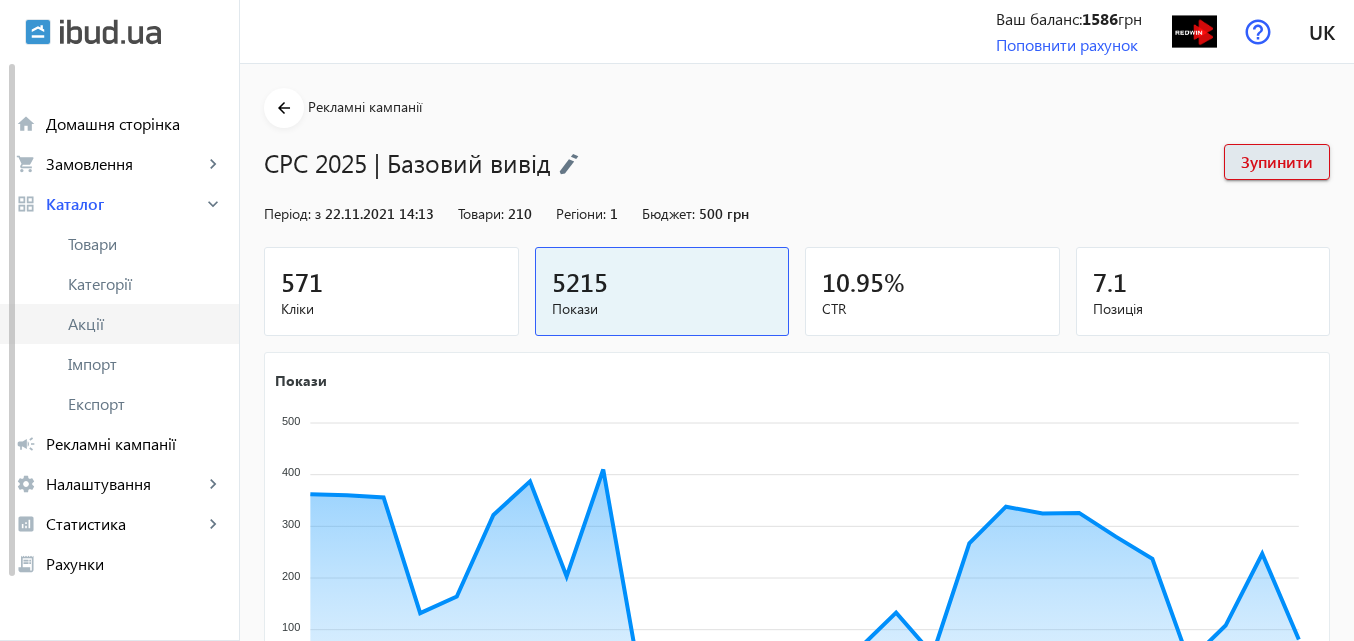 click on "Акції" 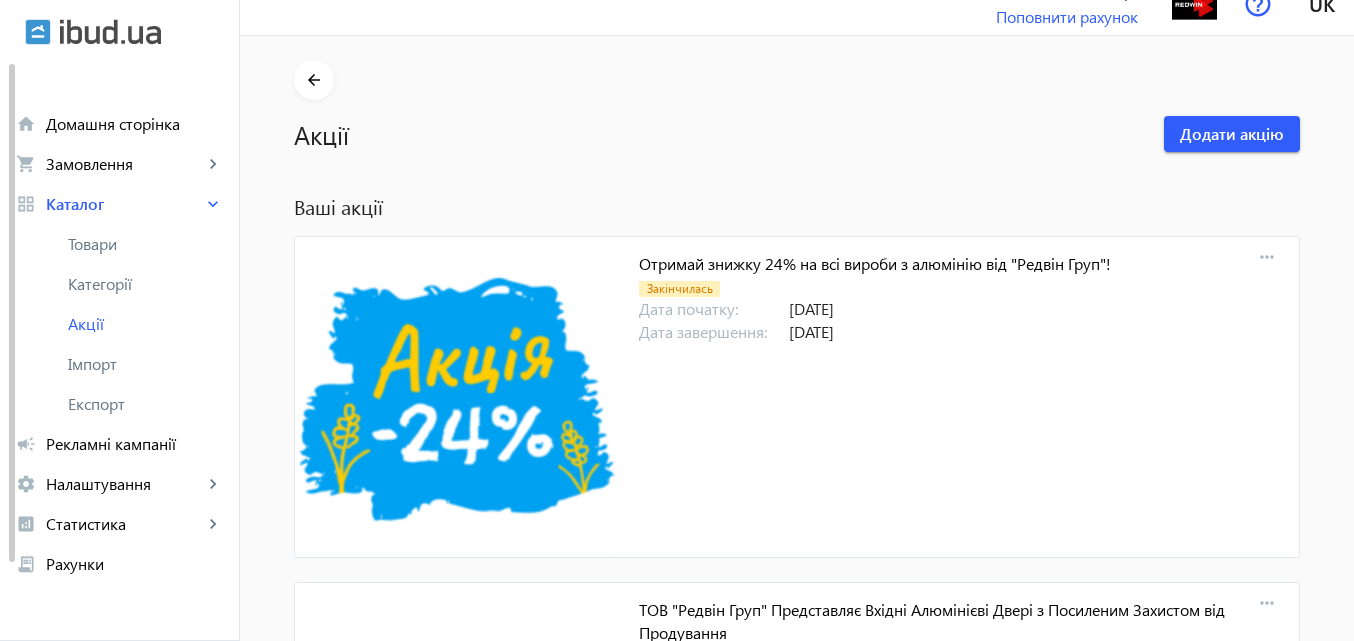 scroll, scrollTop: 0, scrollLeft: 0, axis: both 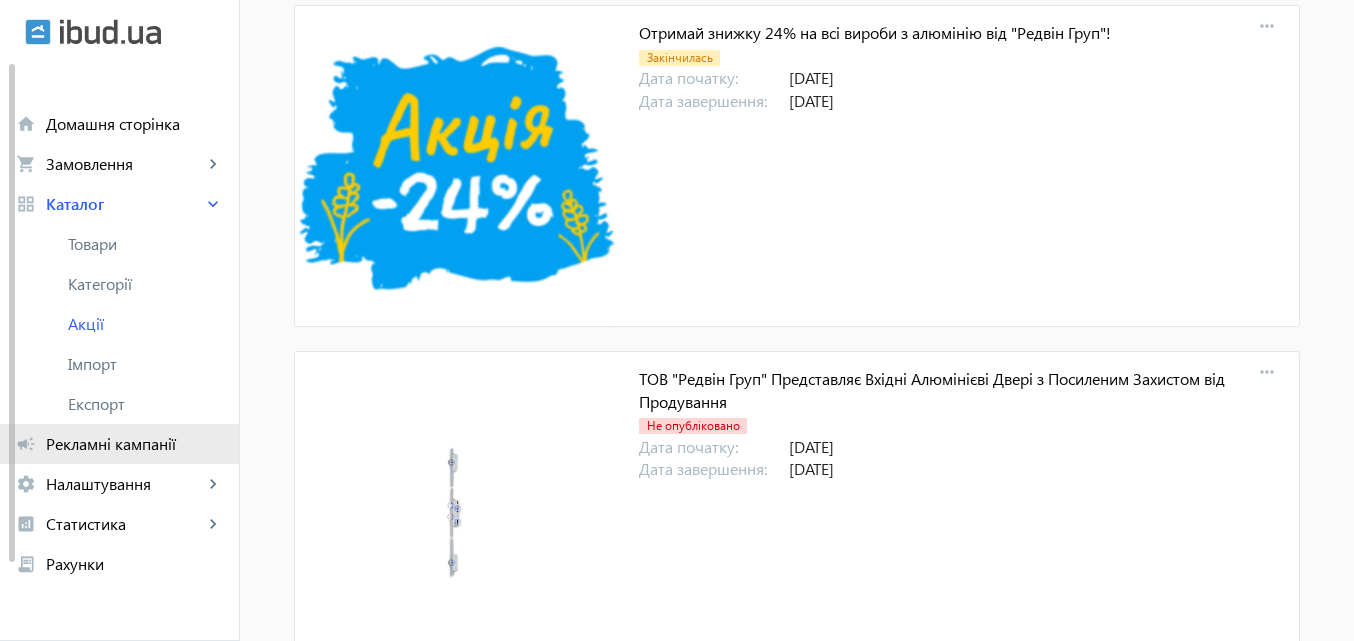 click on "Рекламні кампанії" 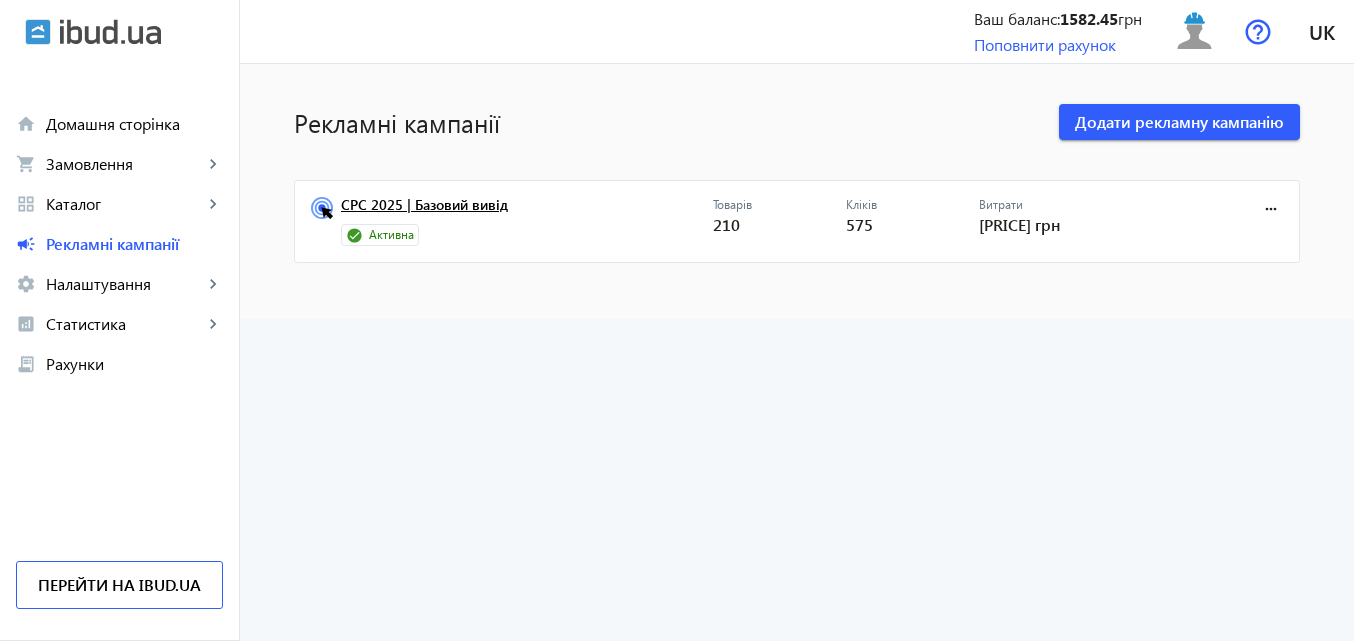 click on "CPC 2025 | Базовий вивід" at bounding box center [527, 211] 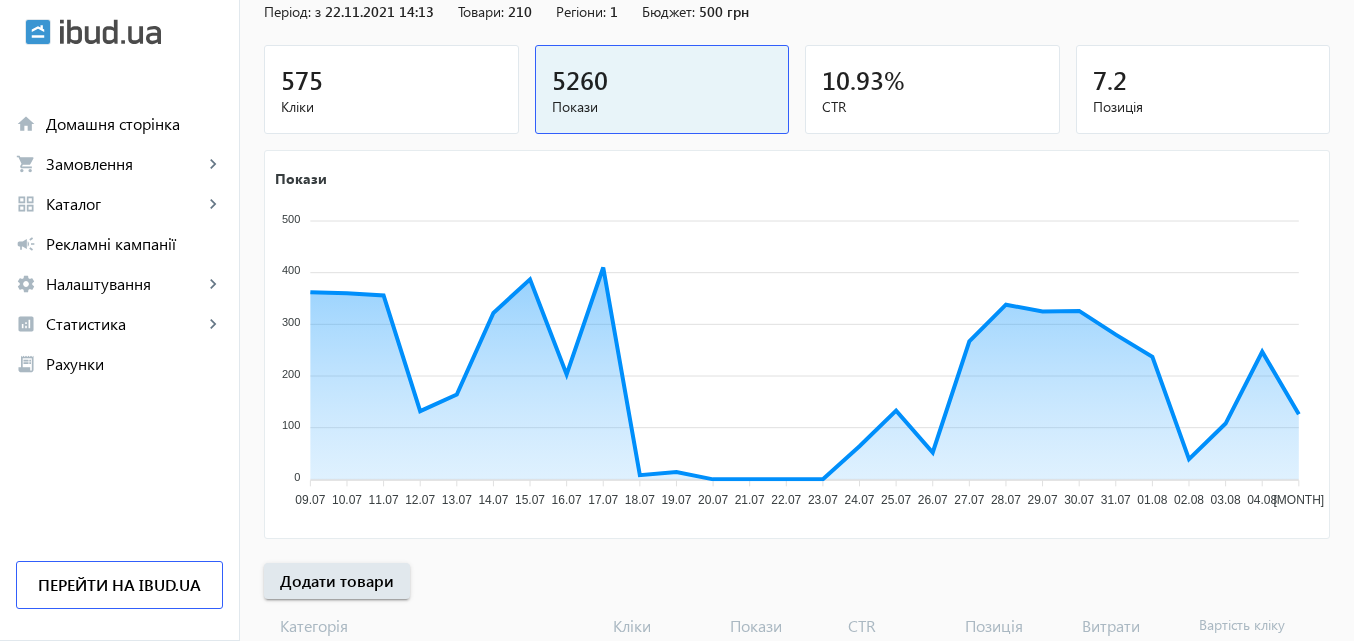 scroll, scrollTop: 300, scrollLeft: 0, axis: vertical 